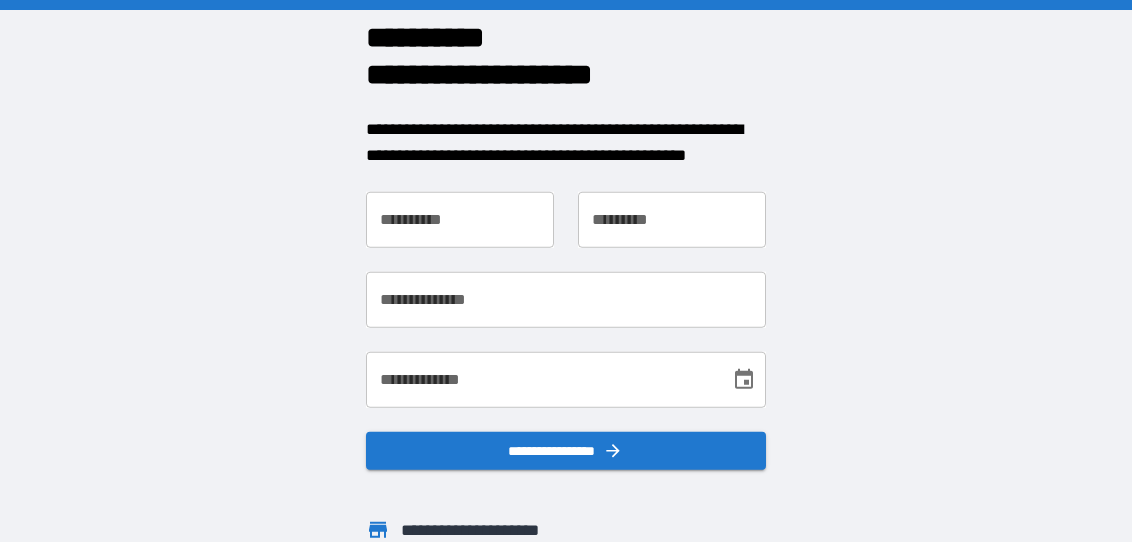 scroll, scrollTop: 0, scrollLeft: 0, axis: both 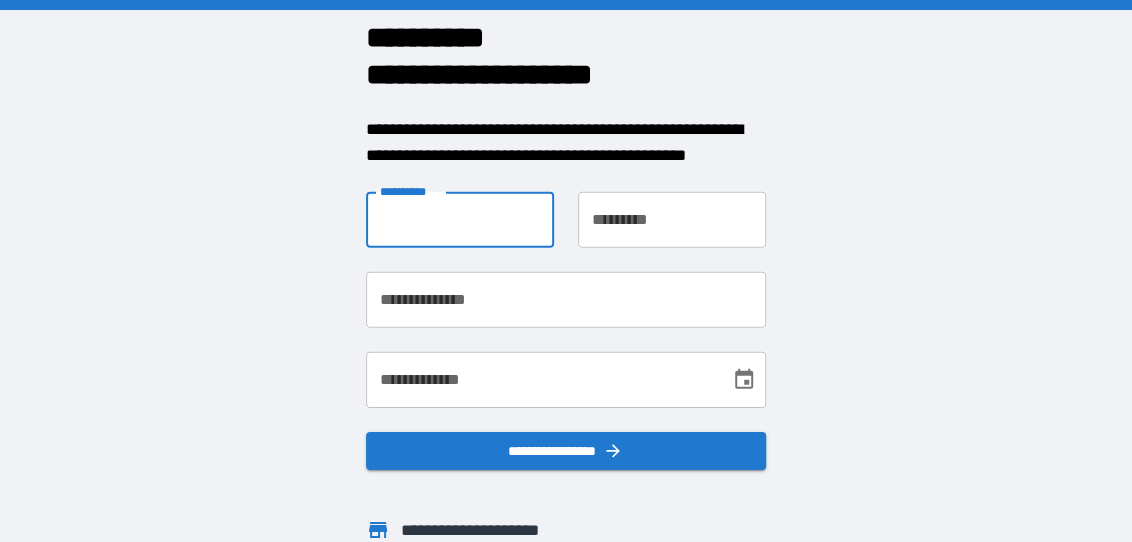 click on "**********" at bounding box center [460, 220] 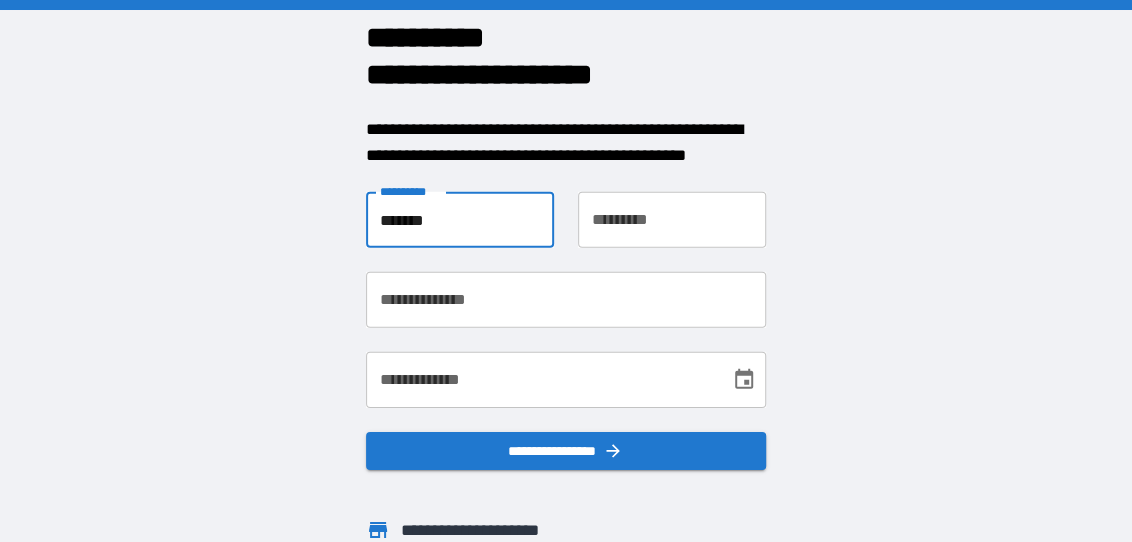 type on "****" 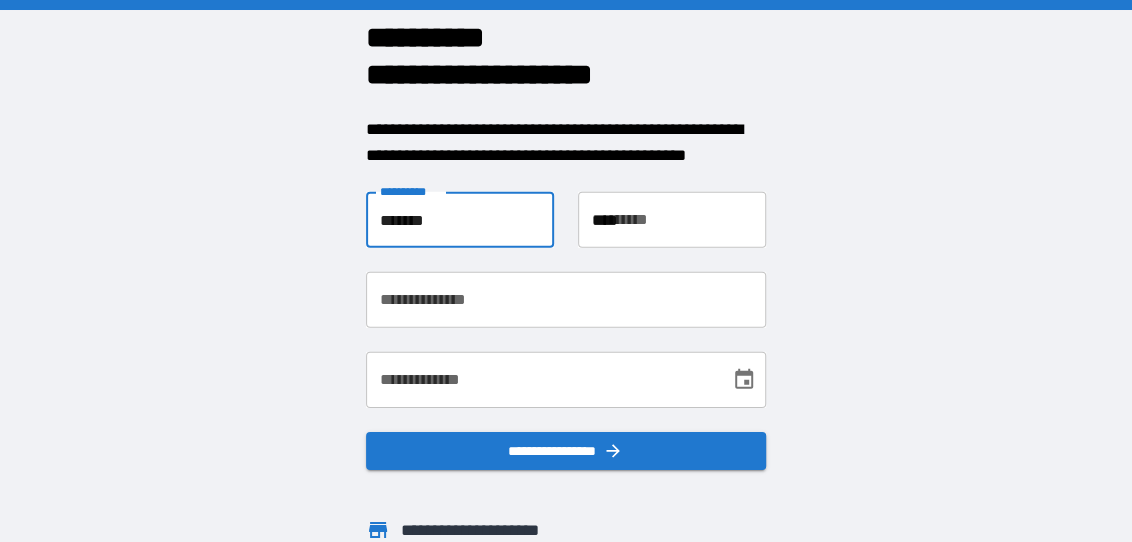 type on "**********" 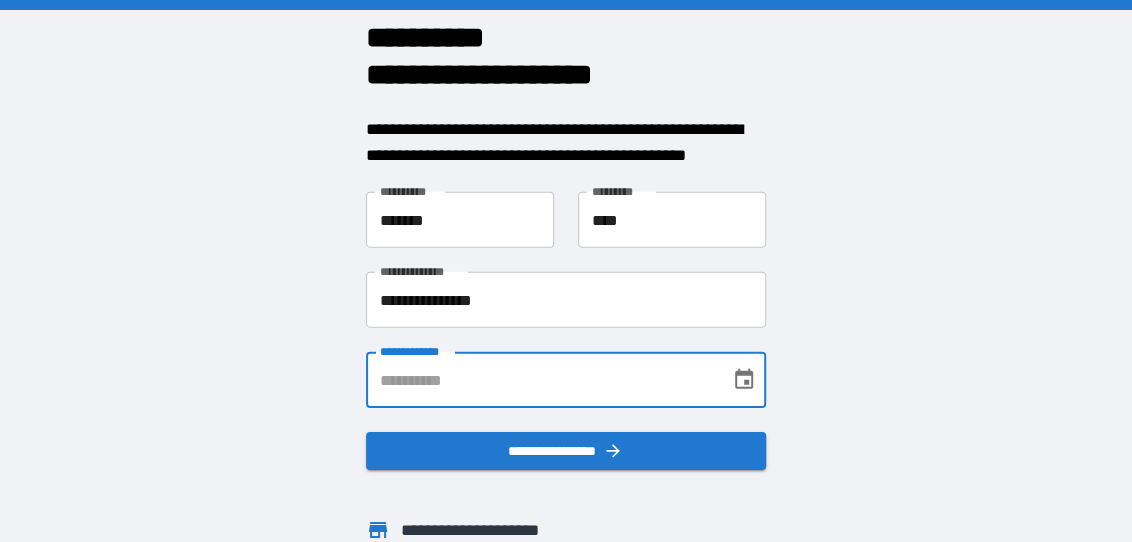 click on "**********" at bounding box center (541, 380) 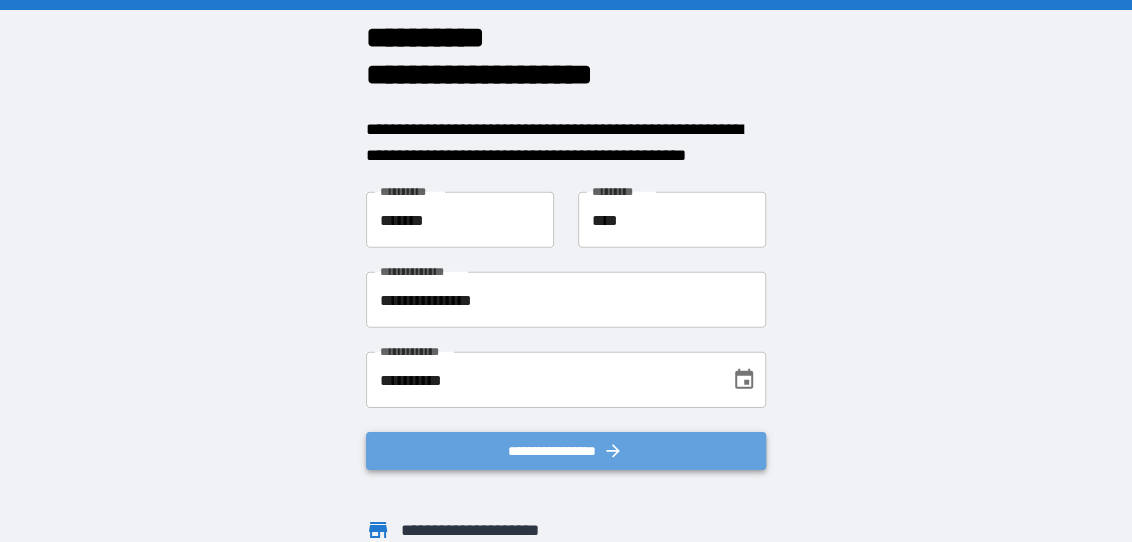 click on "**********" at bounding box center [566, 450] 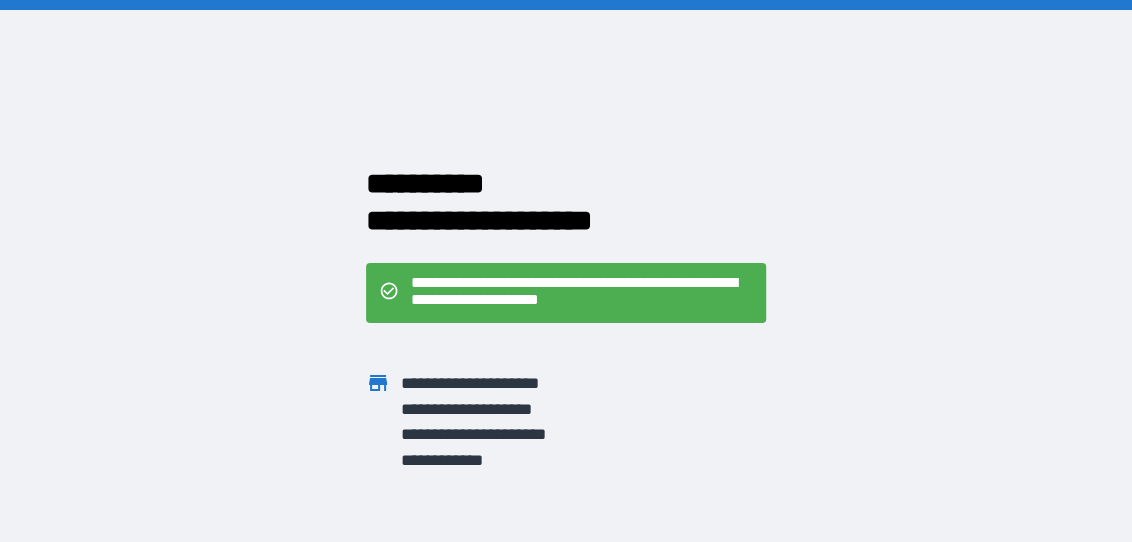 click on "**********" at bounding box center (582, 293) 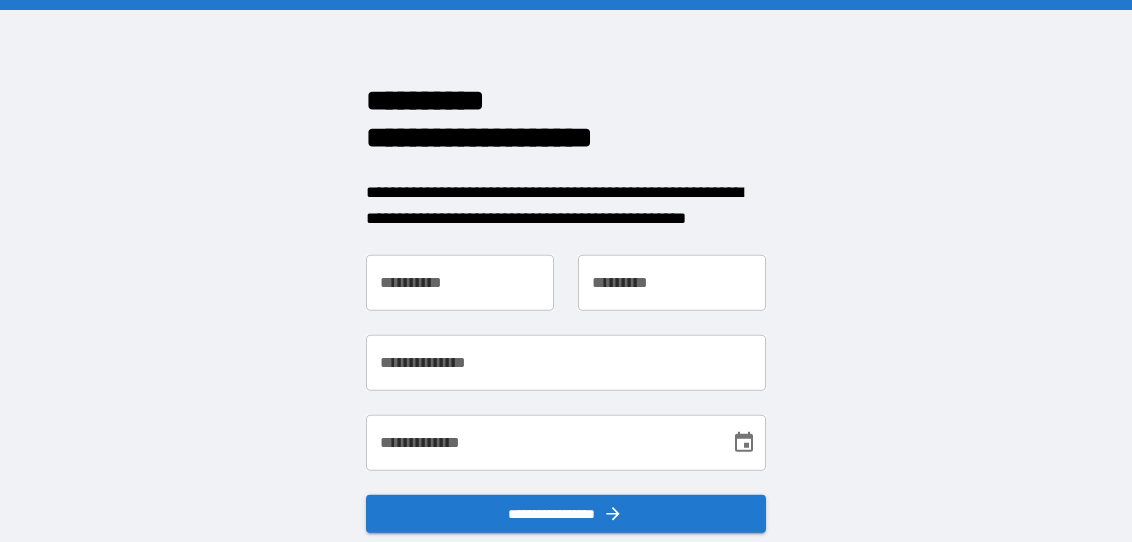 scroll, scrollTop: 0, scrollLeft: 0, axis: both 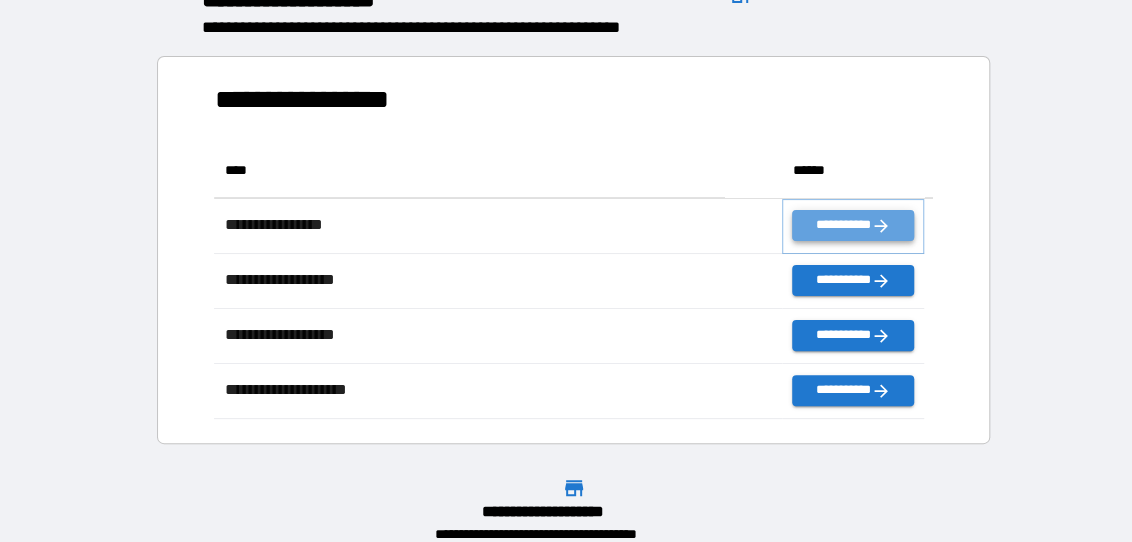 click on "**********" at bounding box center [853, 225] 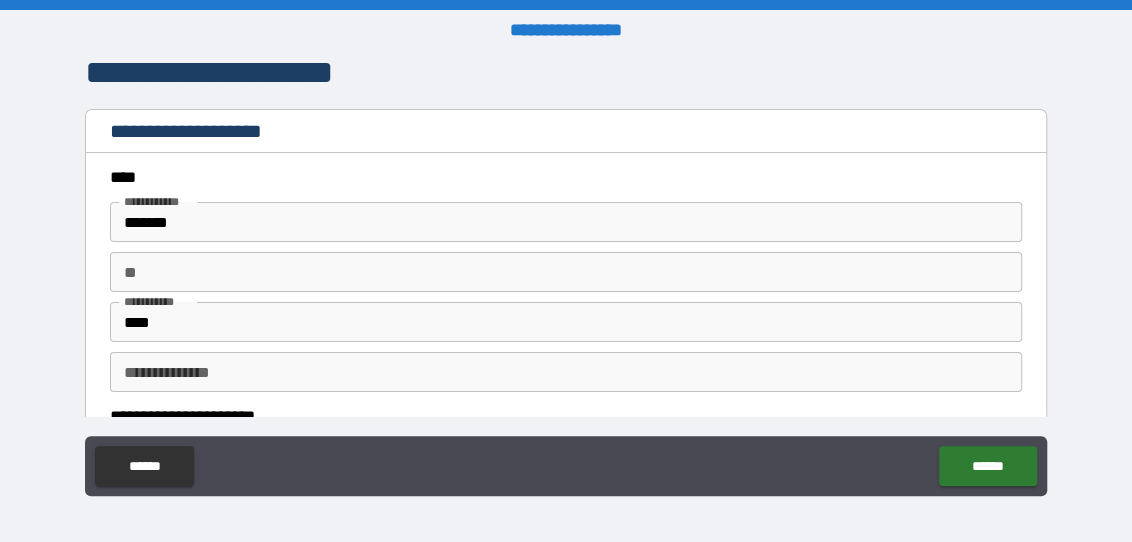 click on "**" at bounding box center [566, 272] 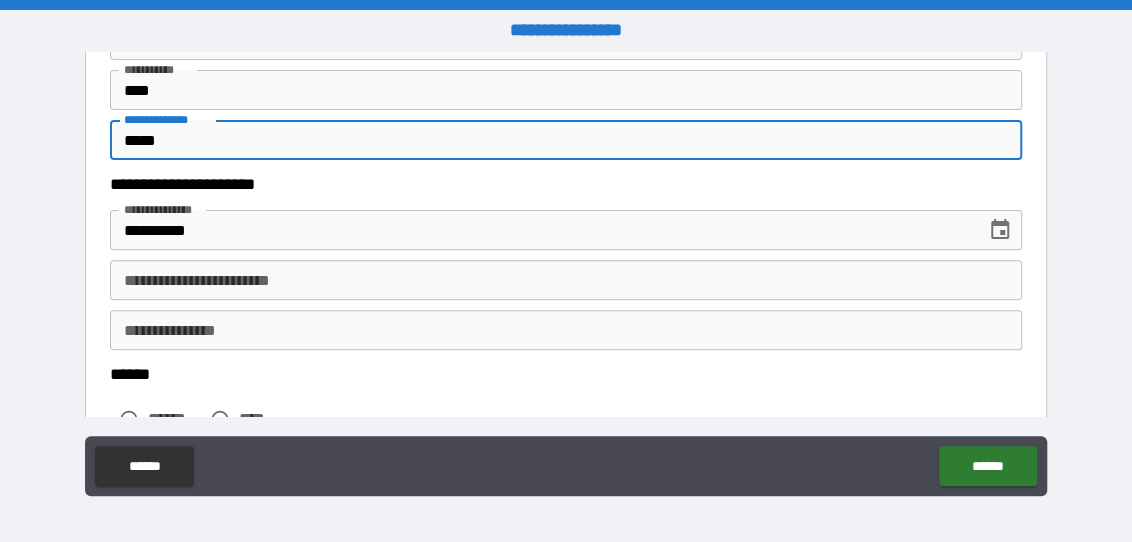 scroll, scrollTop: 249, scrollLeft: 0, axis: vertical 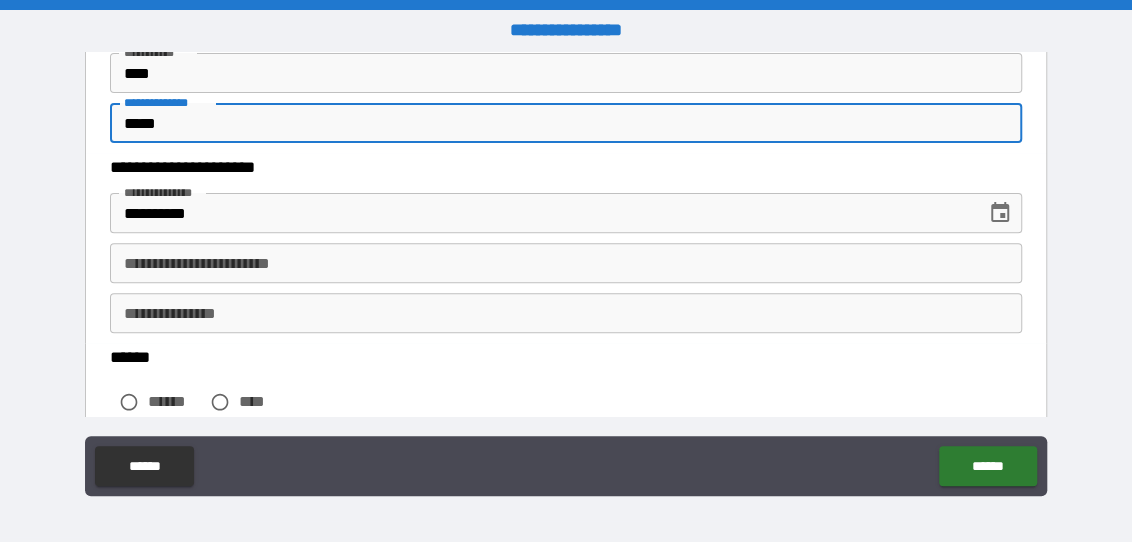 type on "*****" 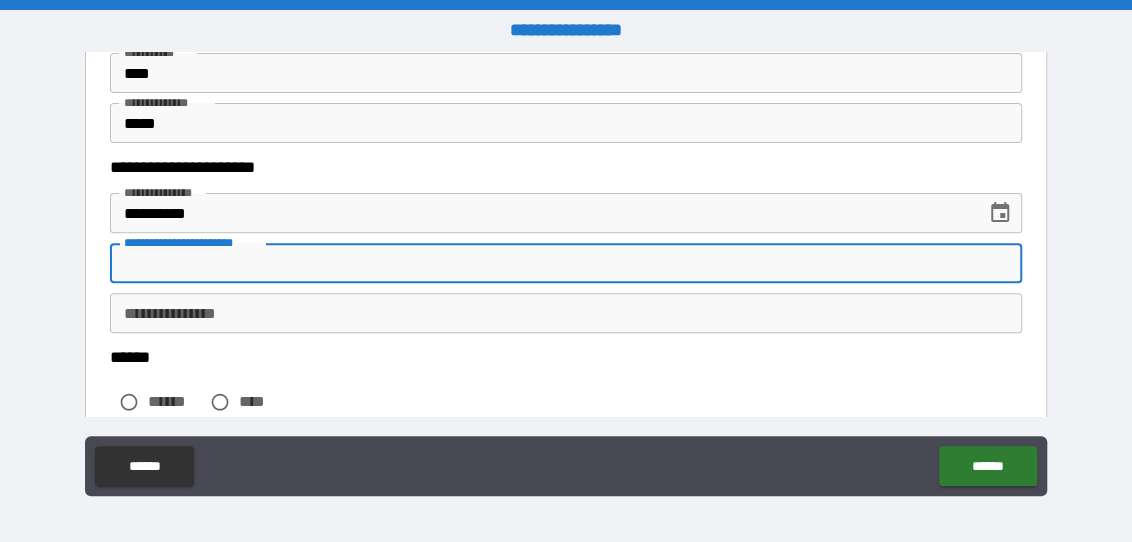 click on "**********" at bounding box center [566, 263] 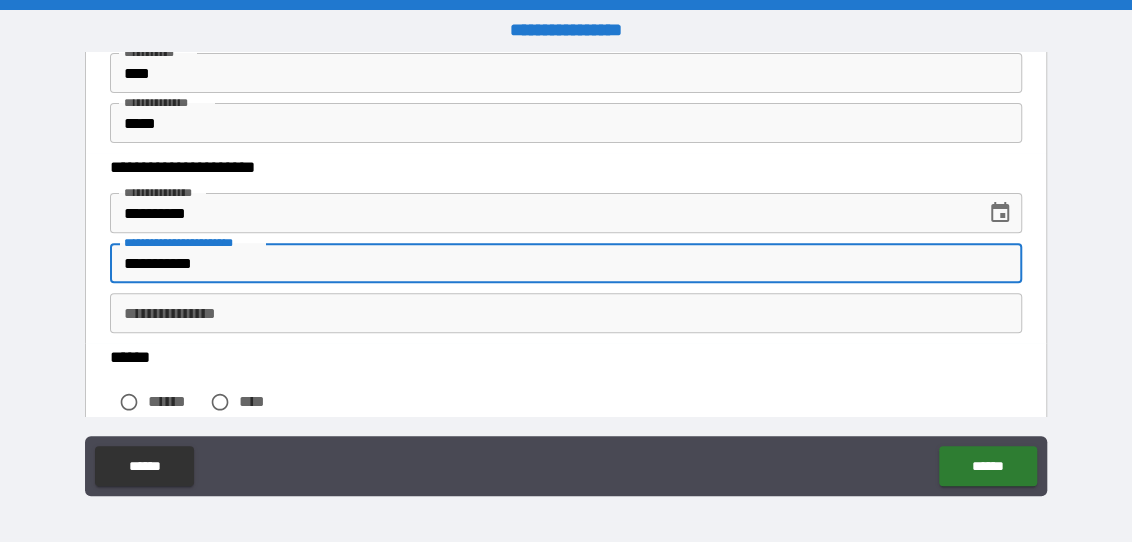 type on "**********" 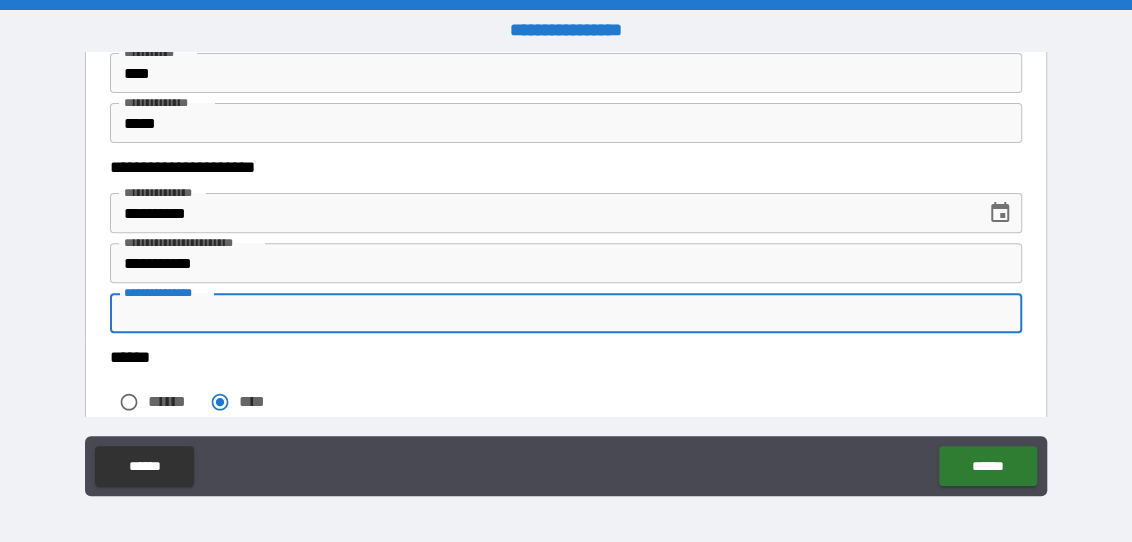 click on "**********" at bounding box center [566, 313] 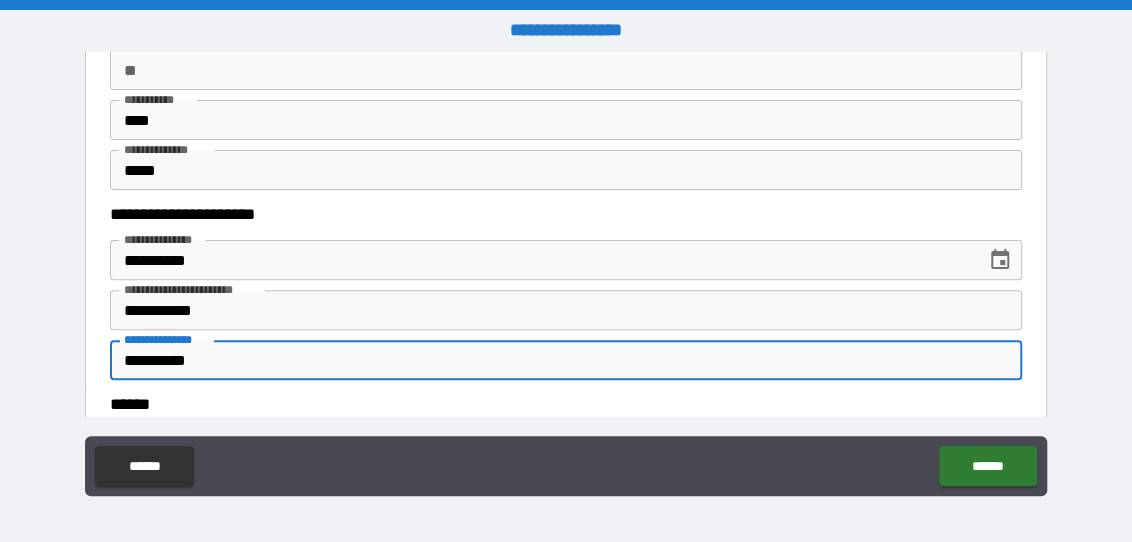 scroll, scrollTop: 166, scrollLeft: 0, axis: vertical 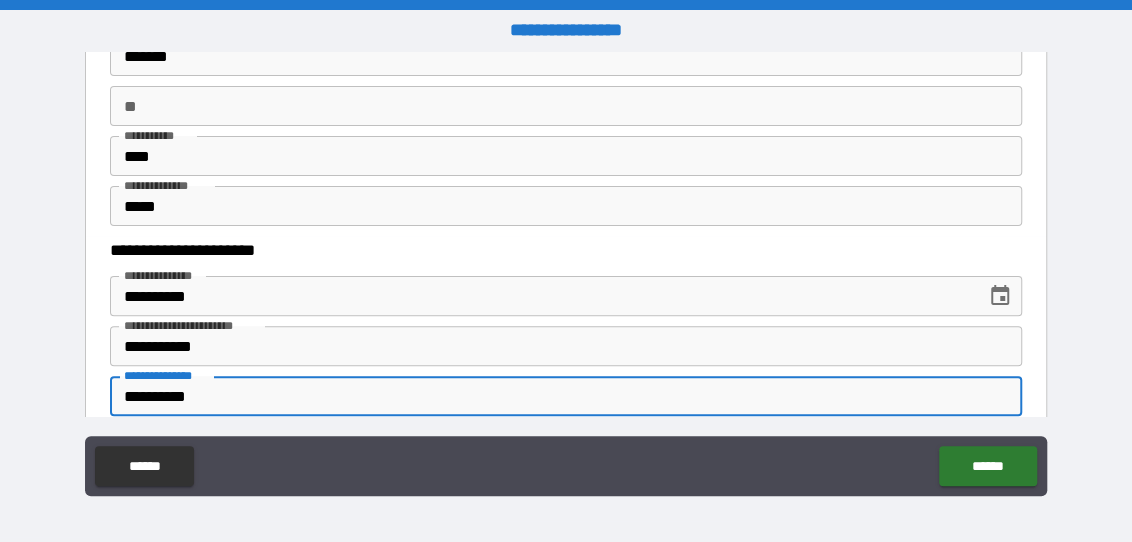 type on "**********" 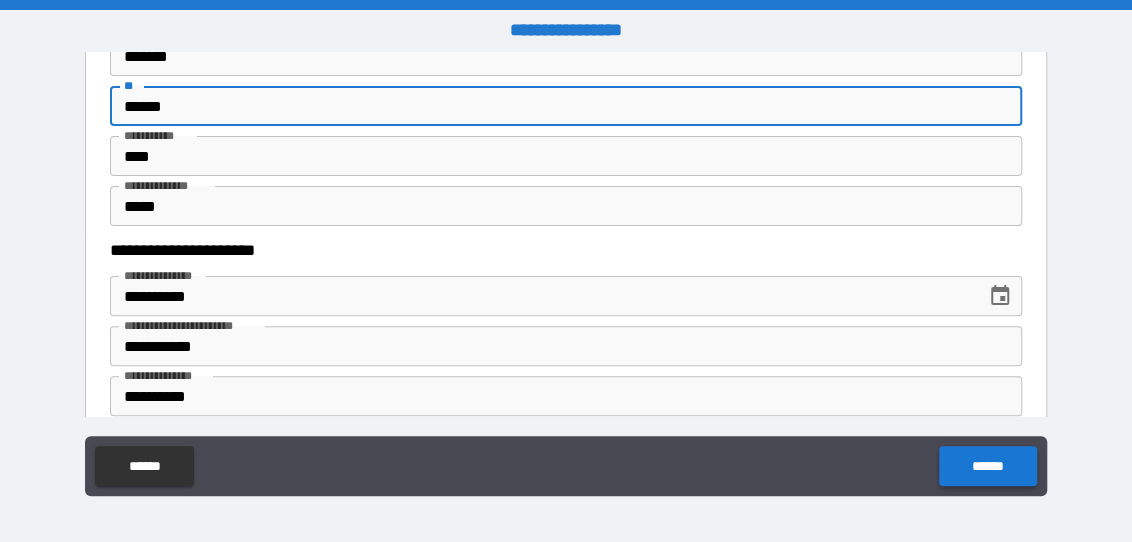 type on "******" 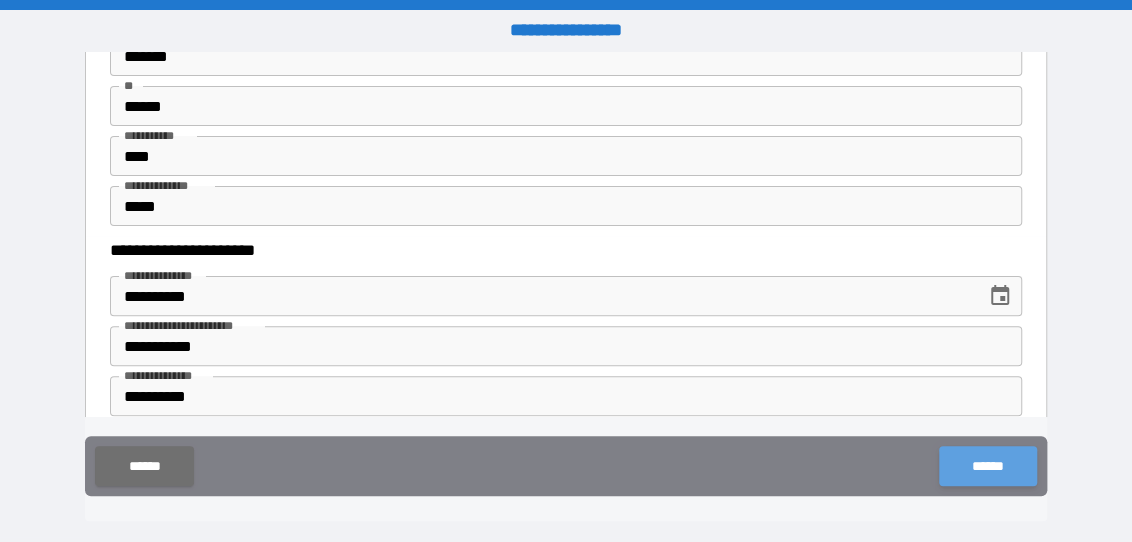 click on "******" at bounding box center (987, 466) 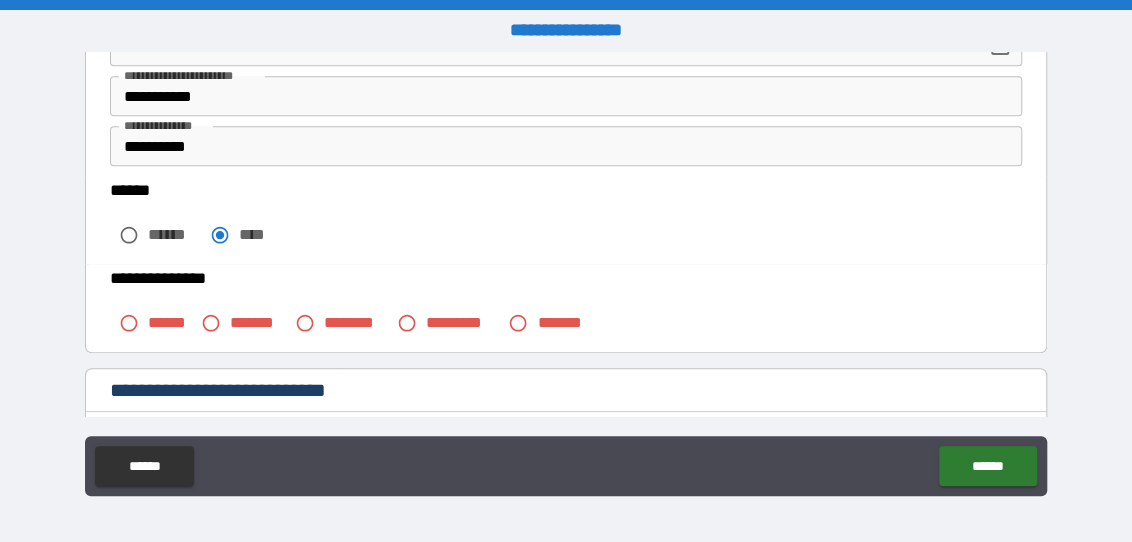 scroll, scrollTop: 499, scrollLeft: 0, axis: vertical 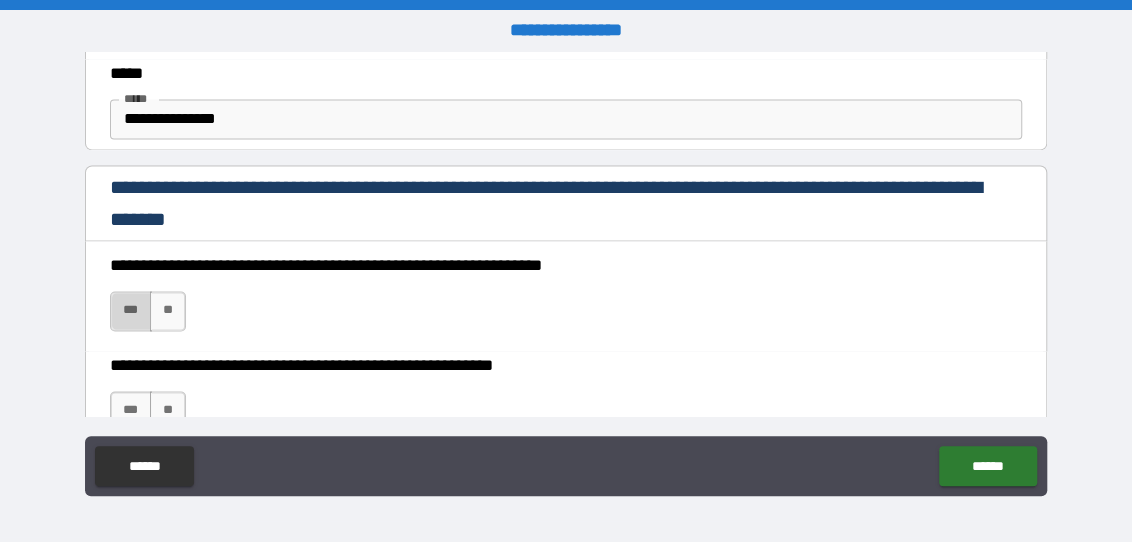 click on "***" at bounding box center (131, 311) 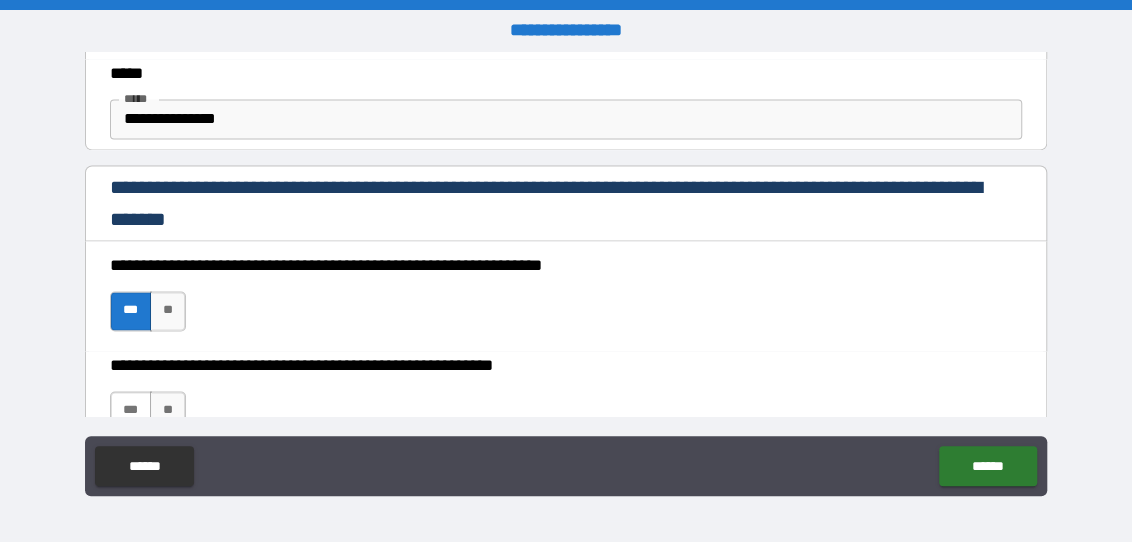 click on "***" at bounding box center [131, 411] 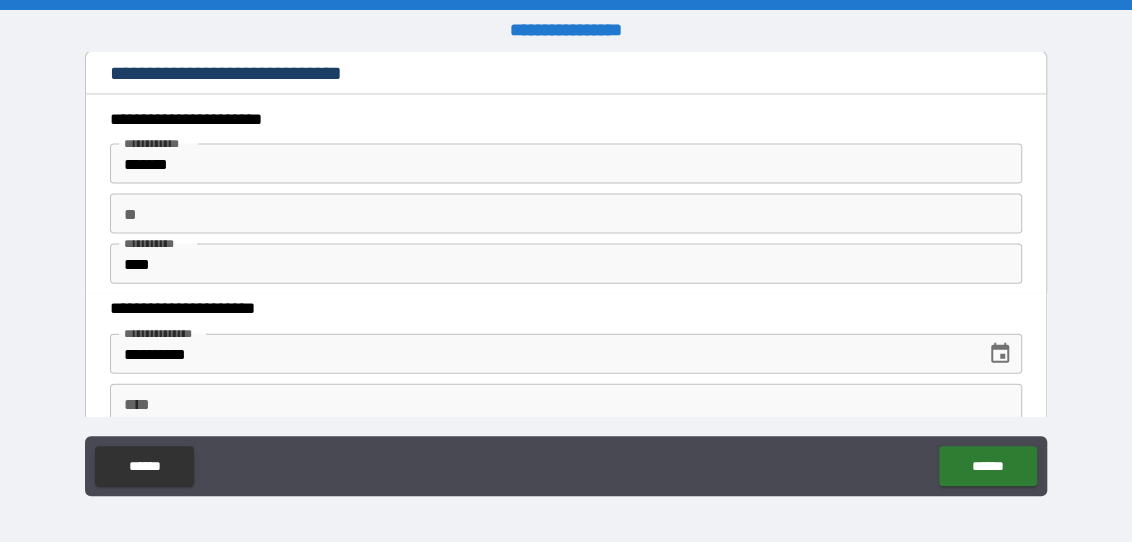 scroll, scrollTop: 1916, scrollLeft: 0, axis: vertical 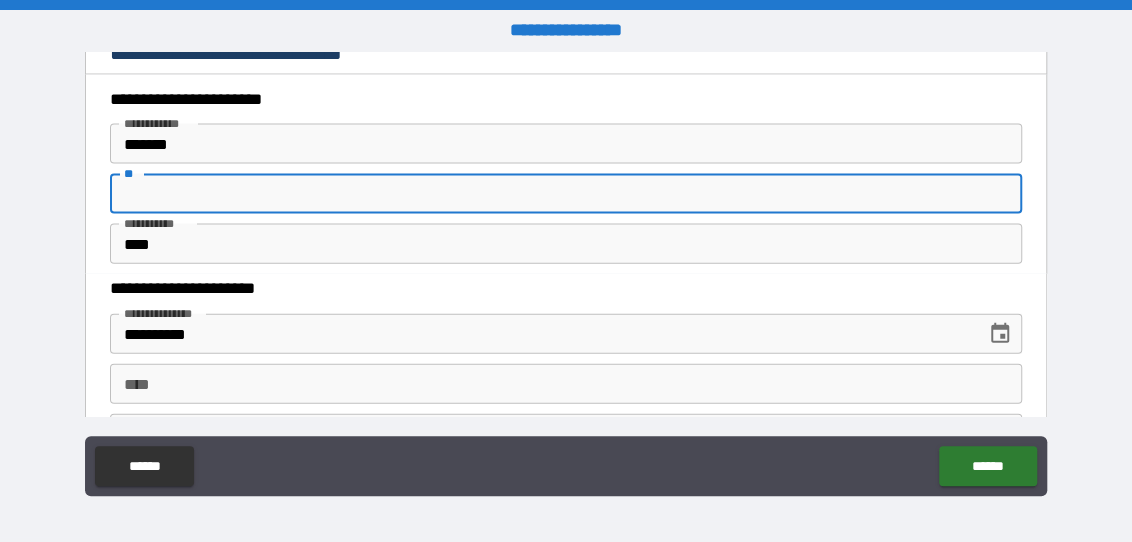 click on "**" at bounding box center [566, 194] 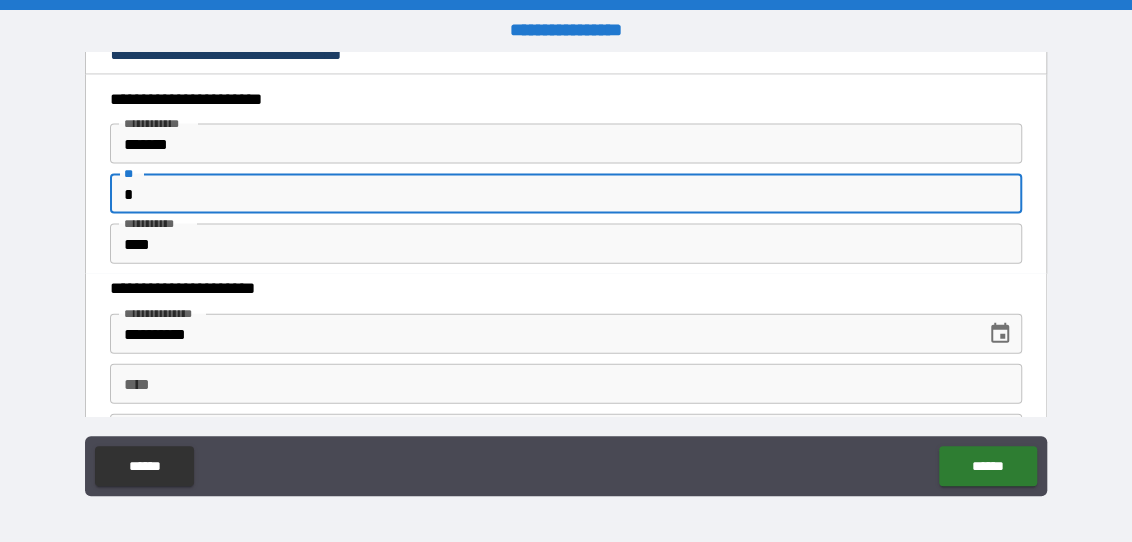 scroll, scrollTop: 1999, scrollLeft: 0, axis: vertical 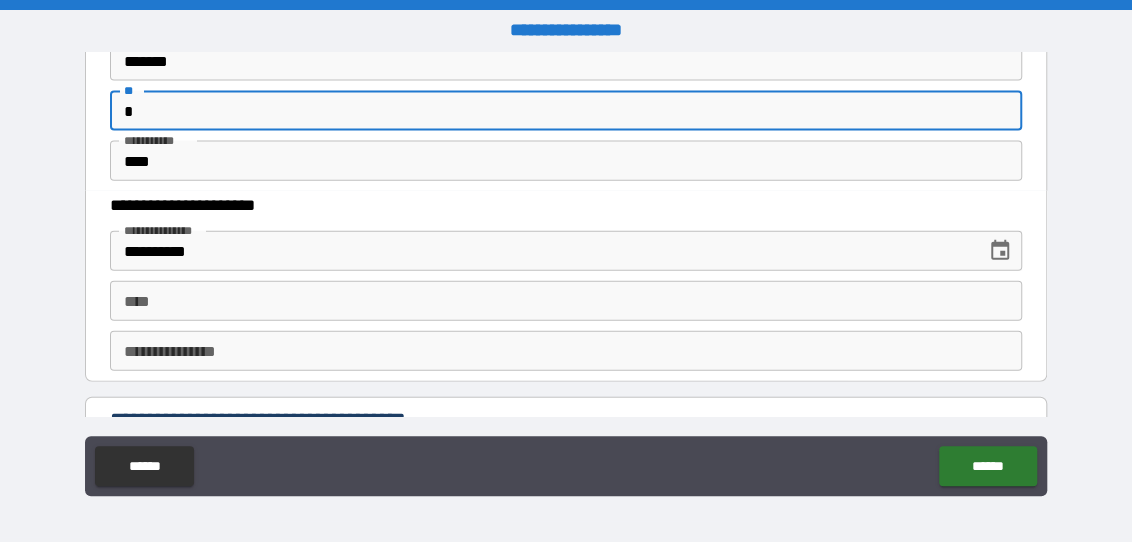 type on "*" 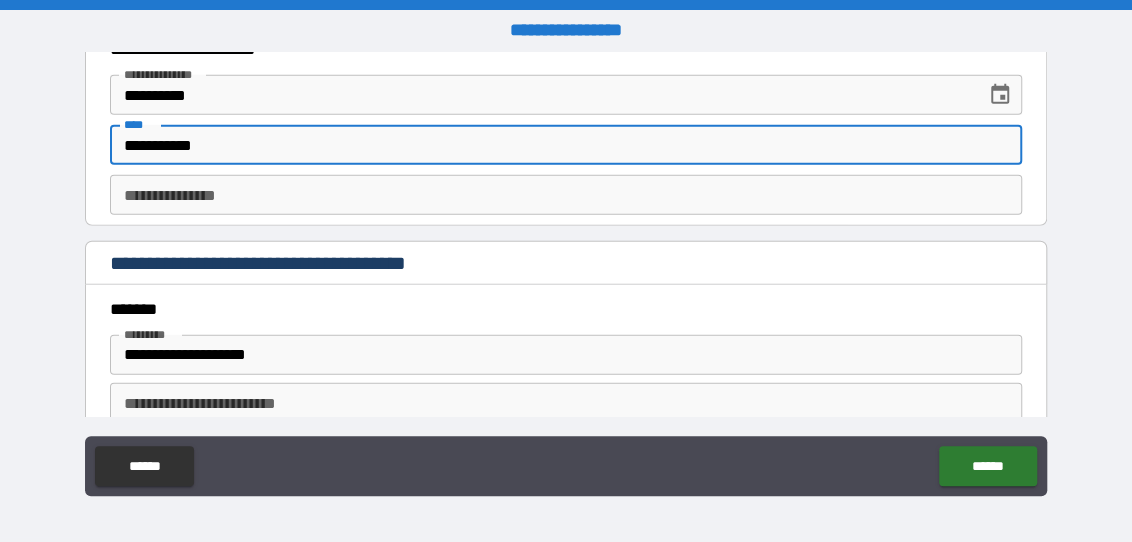 scroll, scrollTop: 2166, scrollLeft: 0, axis: vertical 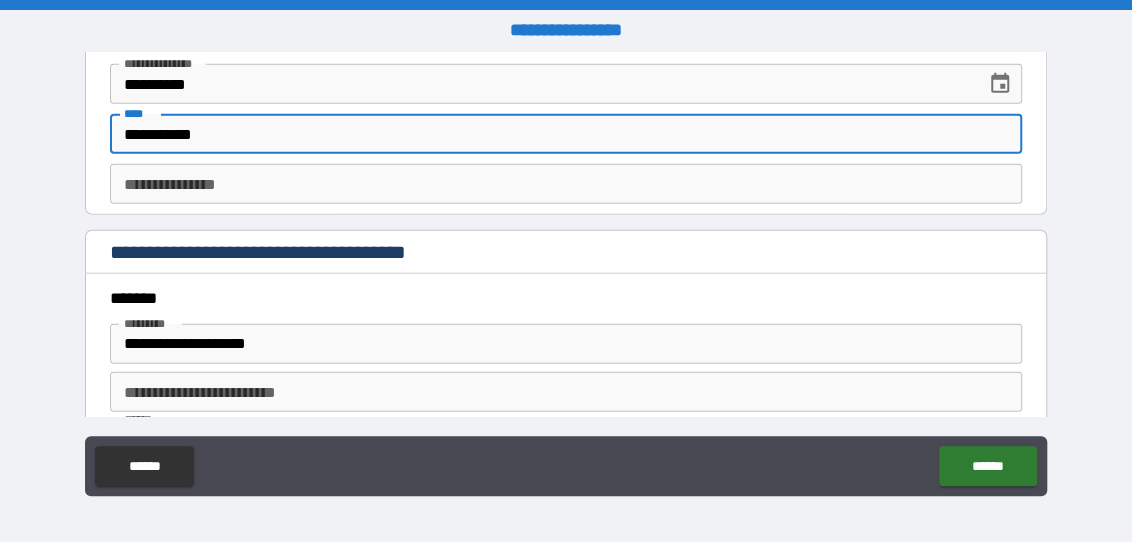 type on "**********" 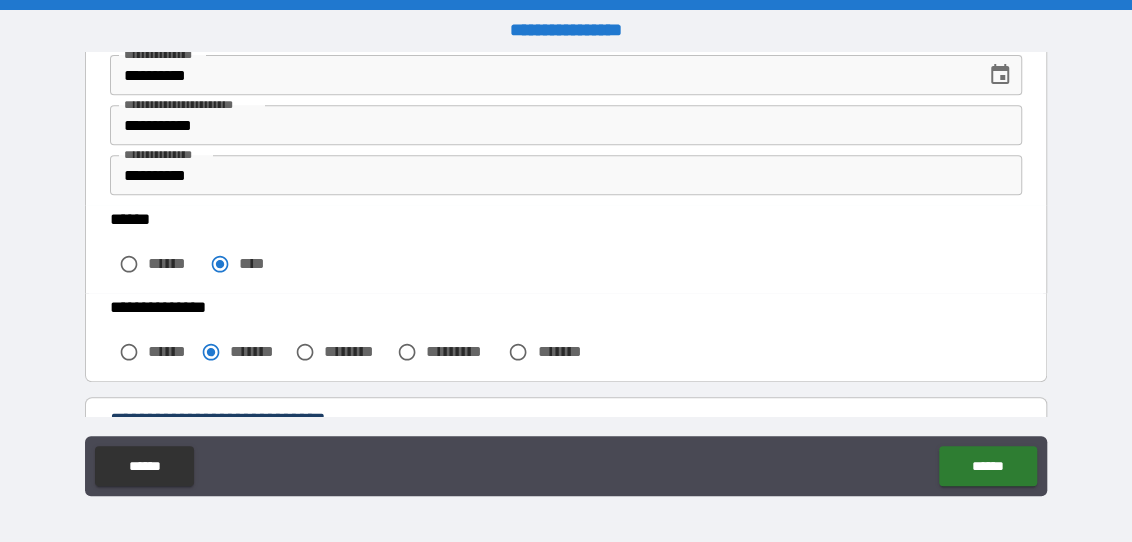 scroll, scrollTop: 357, scrollLeft: 0, axis: vertical 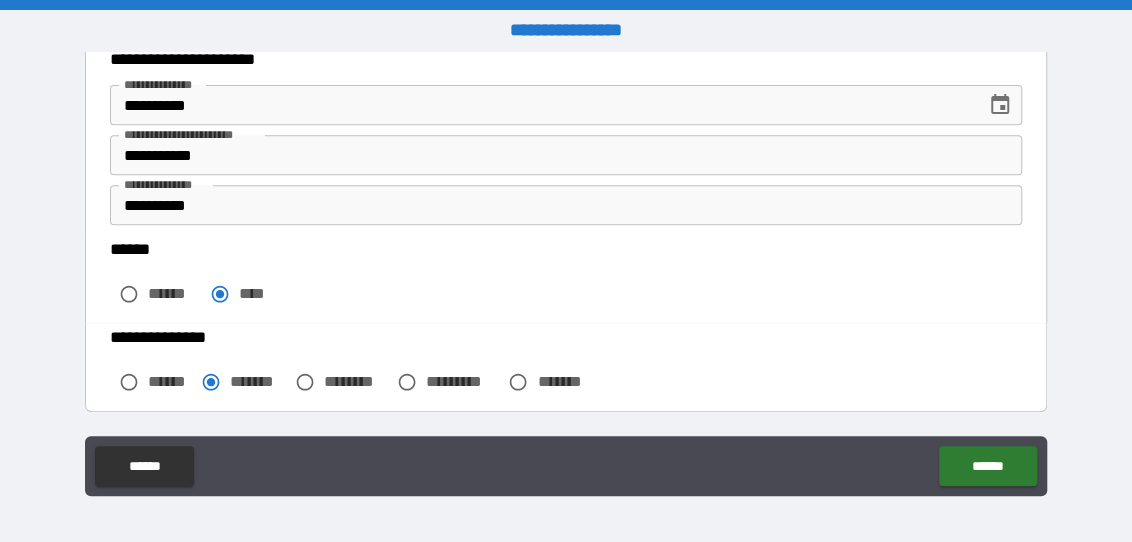 type on "*********" 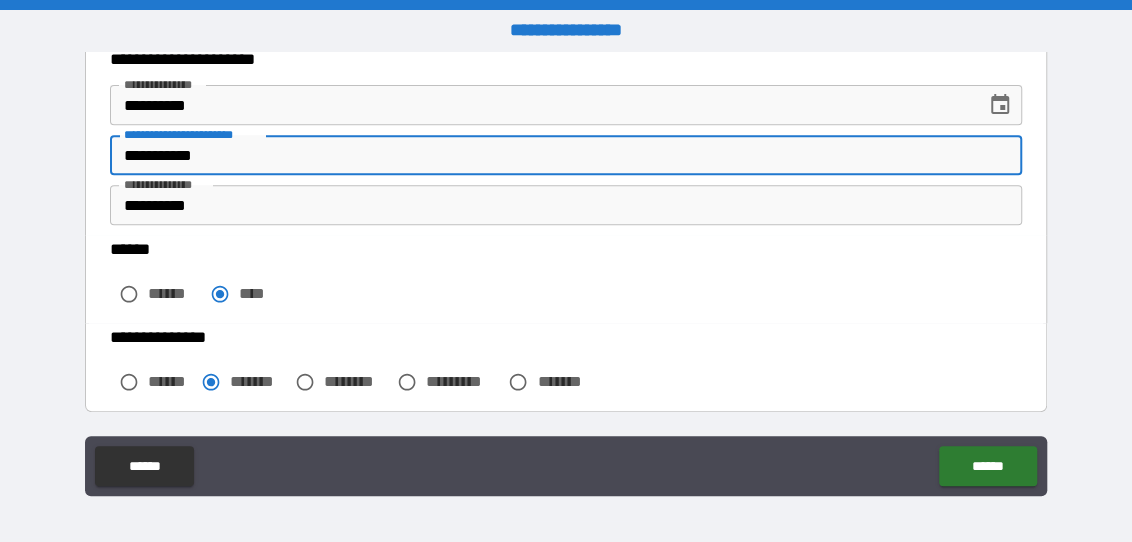 click on "**********" at bounding box center (566, 155) 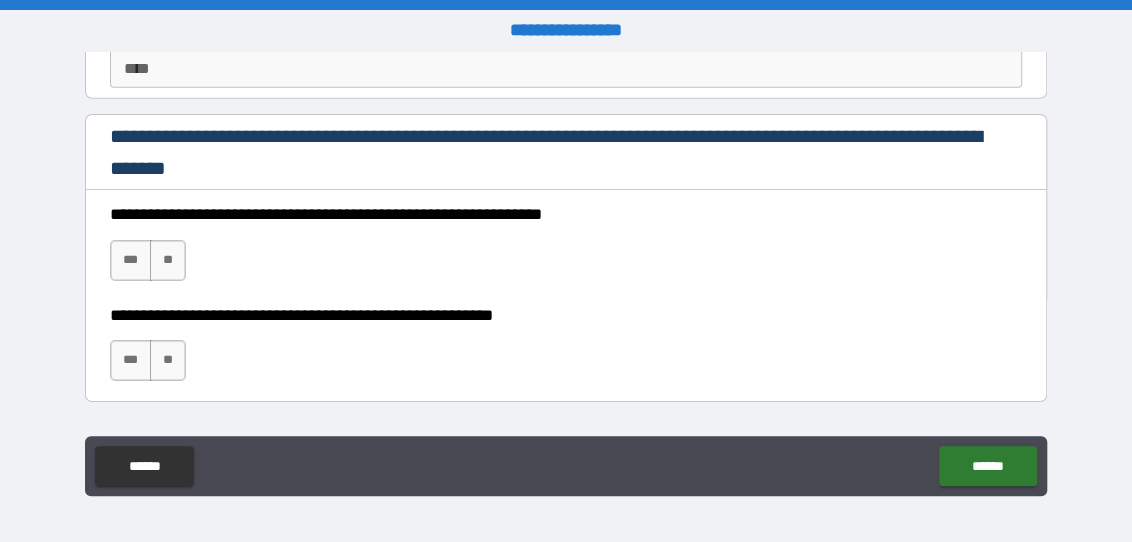 scroll, scrollTop: 2940, scrollLeft: 0, axis: vertical 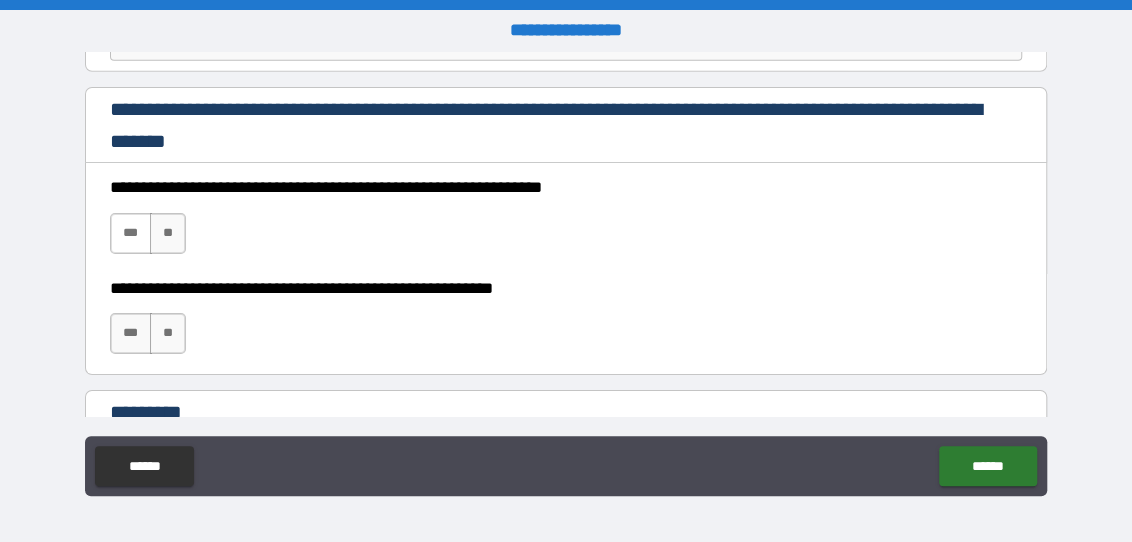 type on "**********" 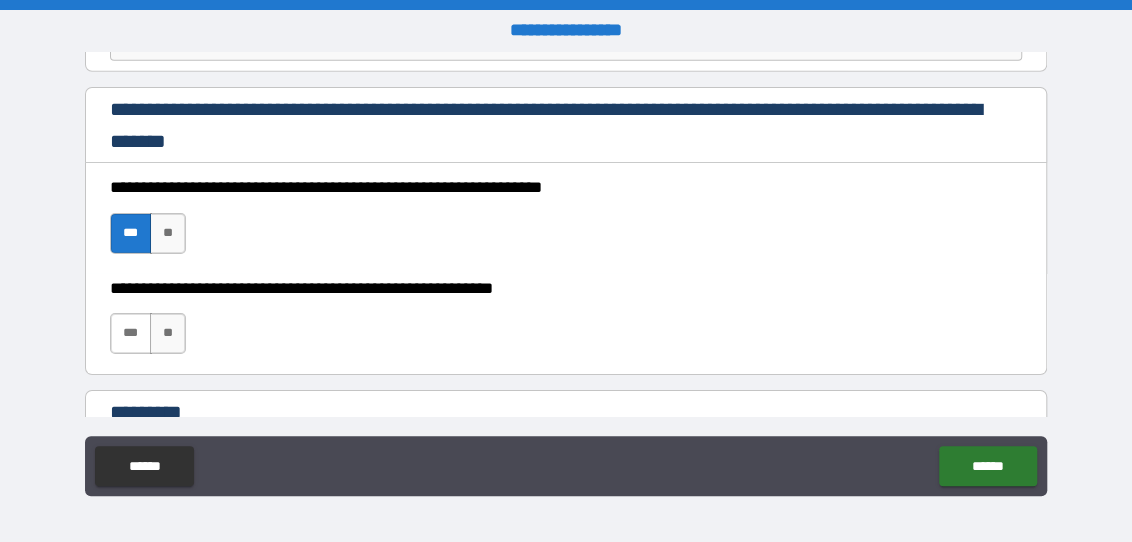 click on "***" at bounding box center [131, 333] 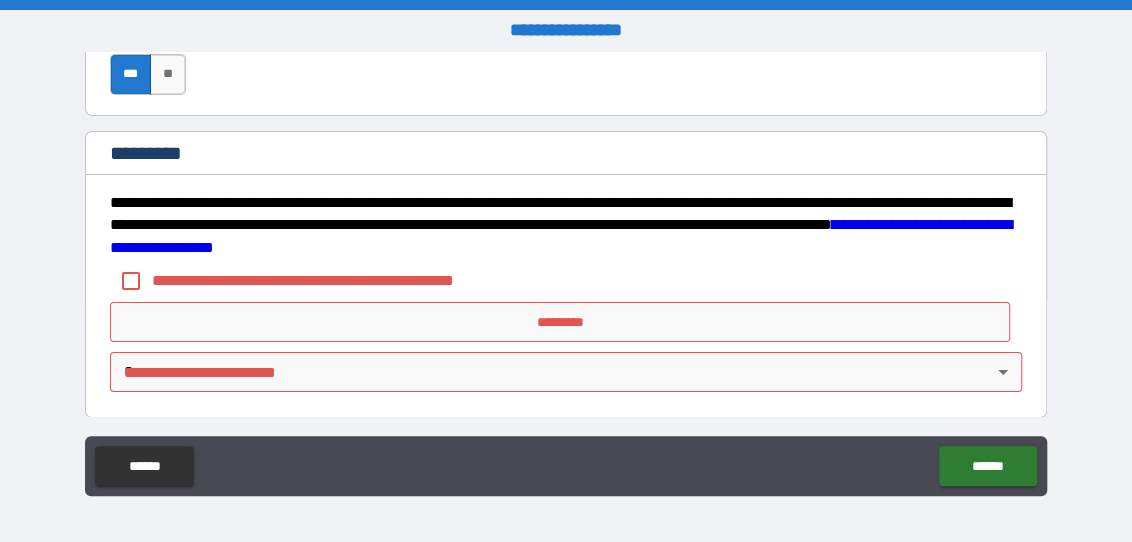 scroll, scrollTop: 3200, scrollLeft: 0, axis: vertical 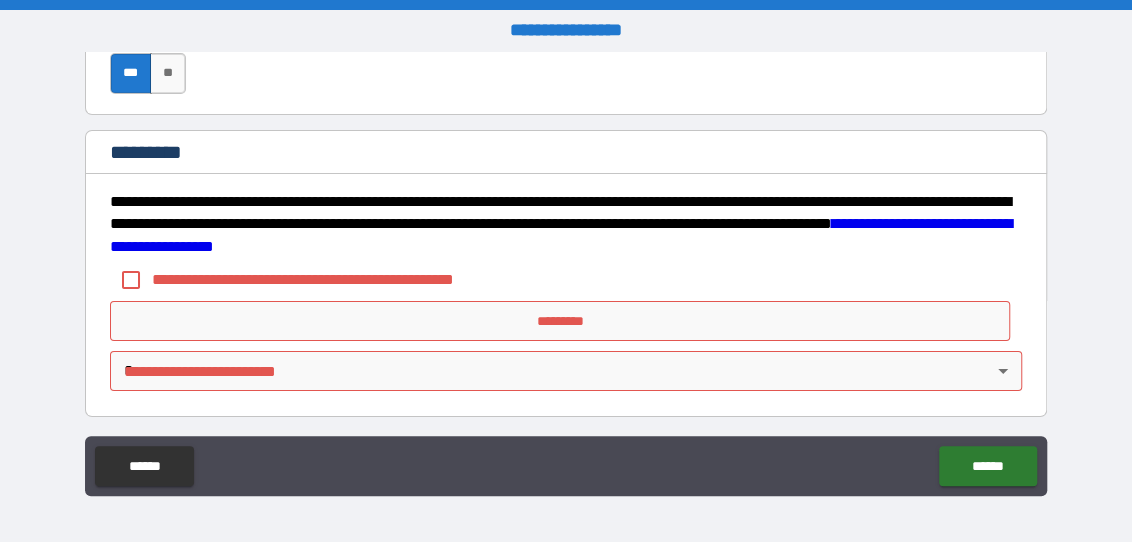 click on "*********" at bounding box center (560, 321) 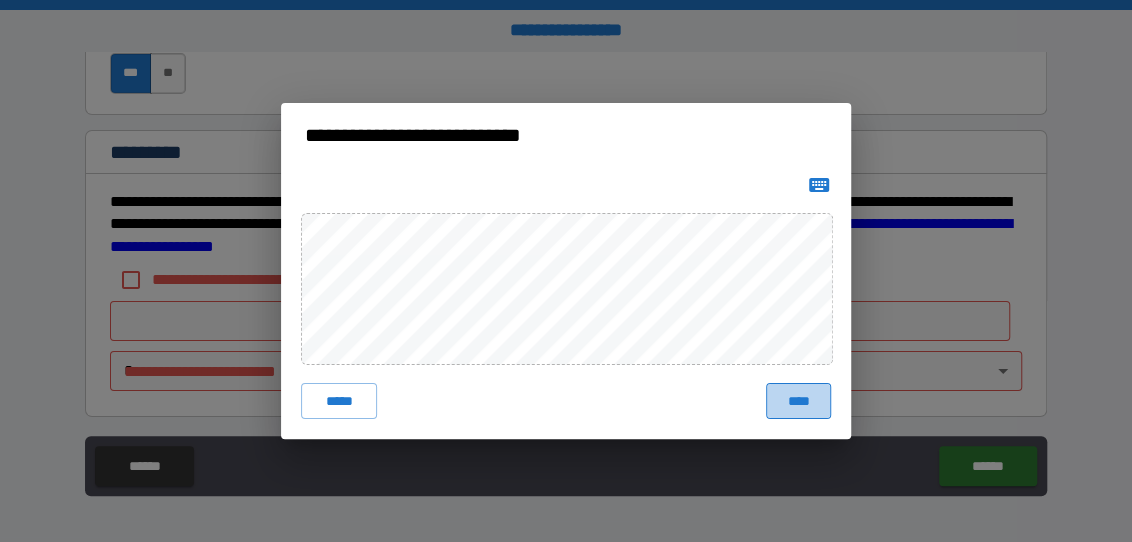 click on "****" at bounding box center [798, 401] 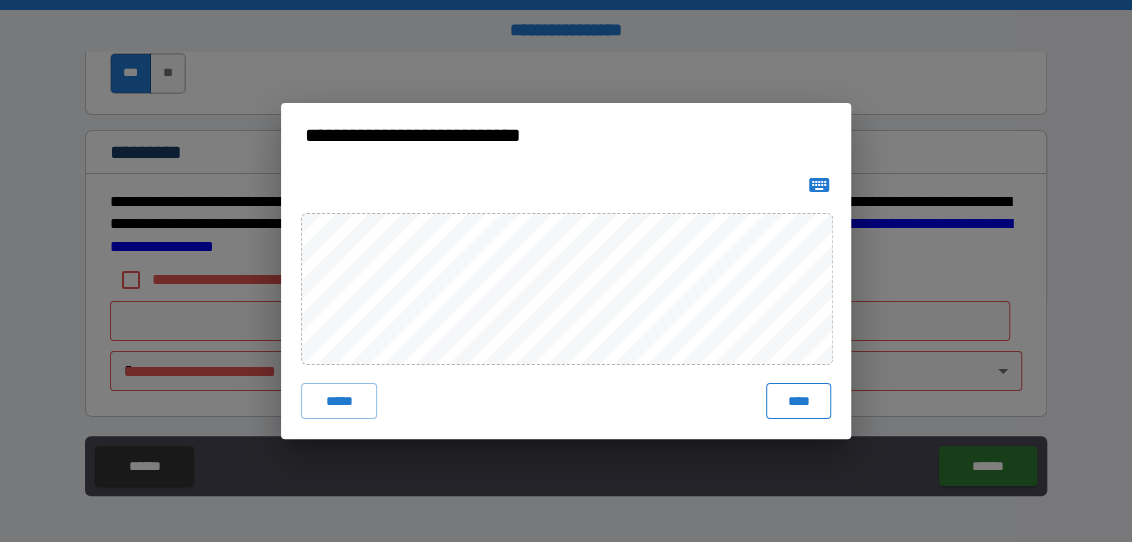 click on "****" at bounding box center [798, 401] 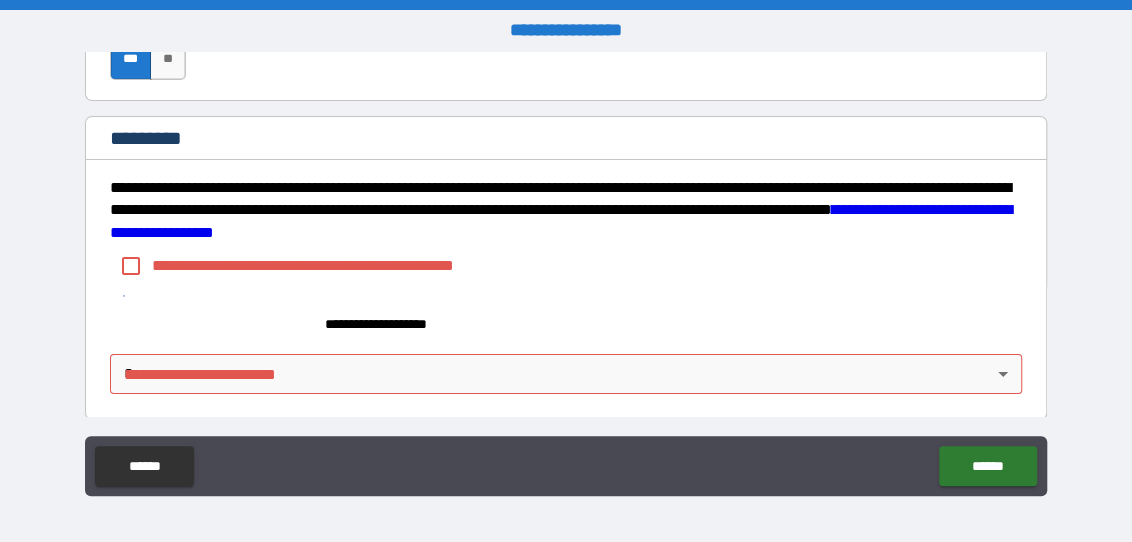 scroll, scrollTop: 3218, scrollLeft: 0, axis: vertical 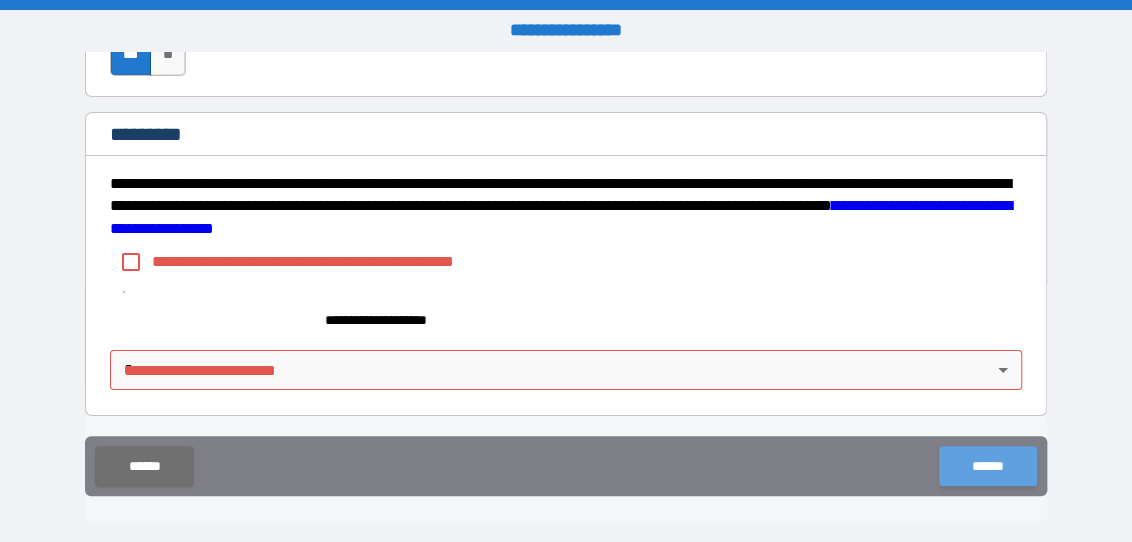 click on "******" at bounding box center (987, 466) 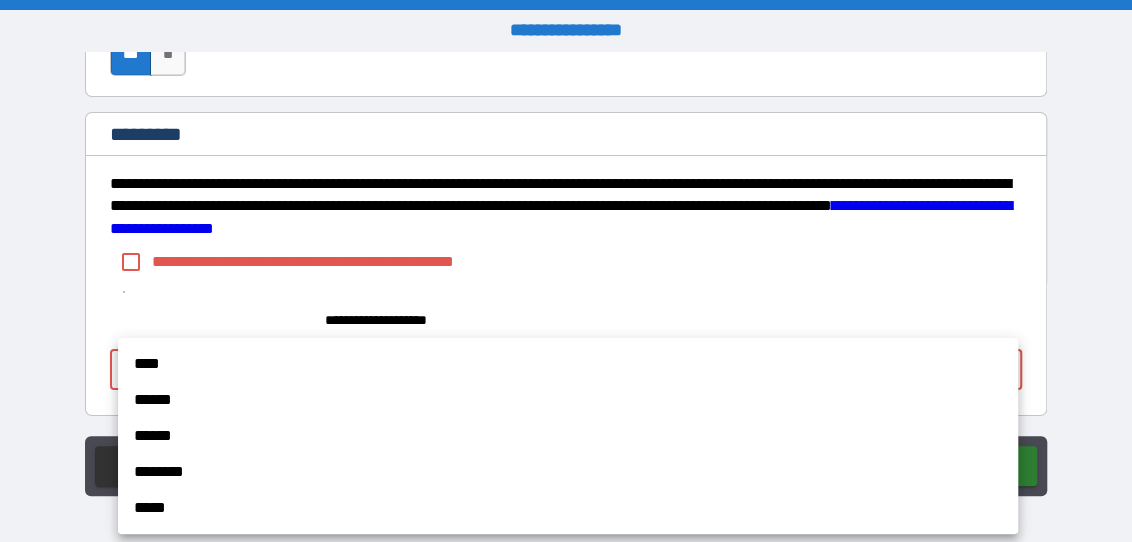 click on "**********" at bounding box center [566, 271] 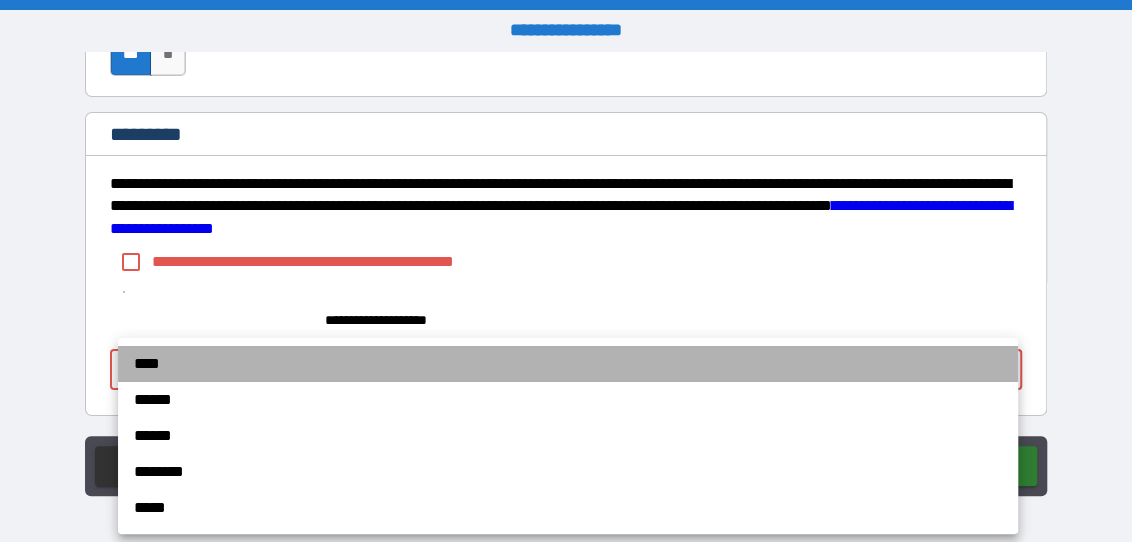 click on "****" at bounding box center (568, 364) 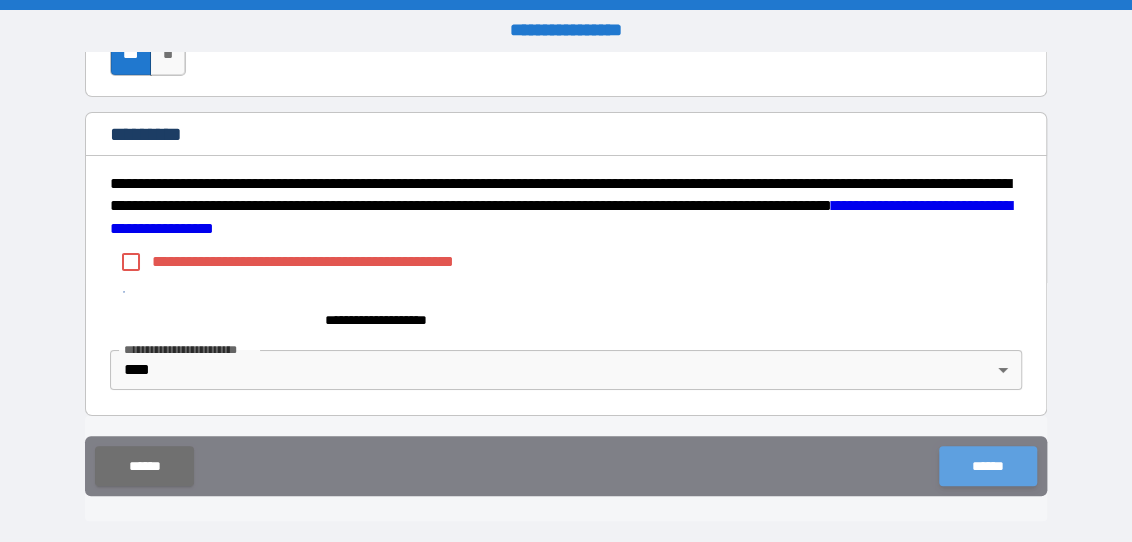 click on "******" at bounding box center [987, 466] 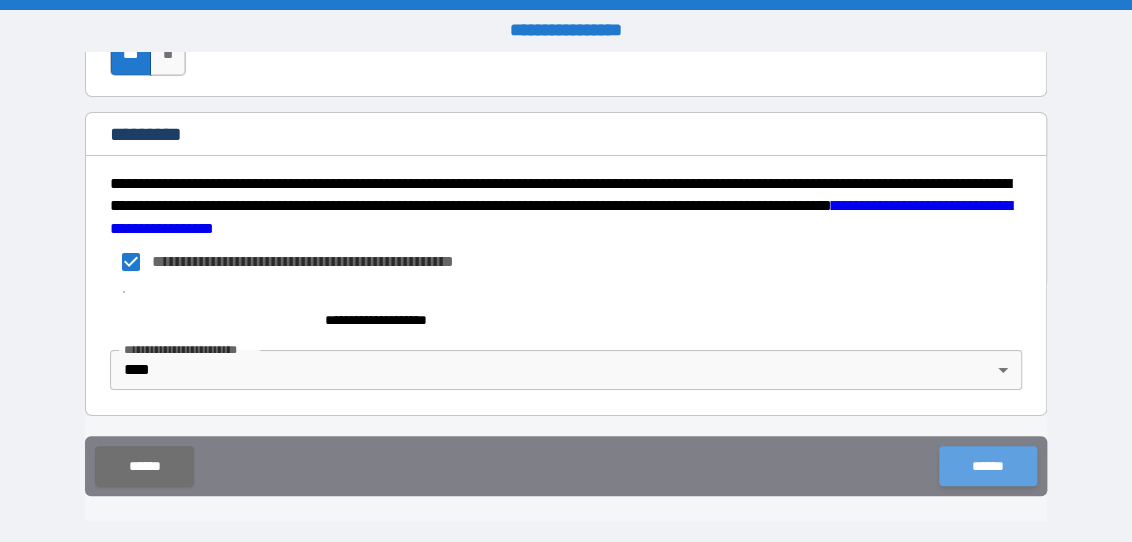 click on "******" at bounding box center (987, 466) 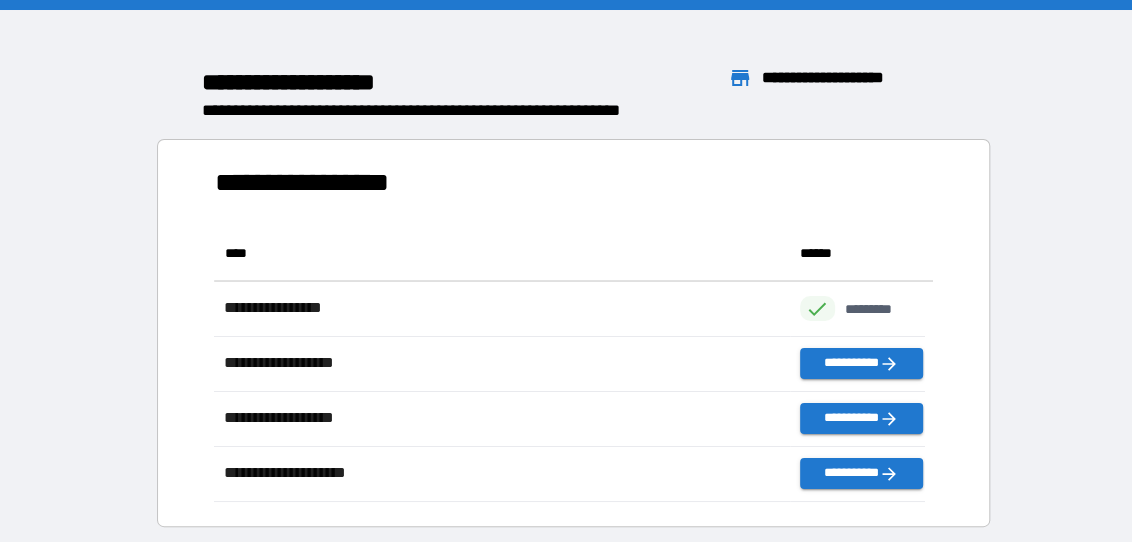 scroll, scrollTop: 13, scrollLeft: 13, axis: both 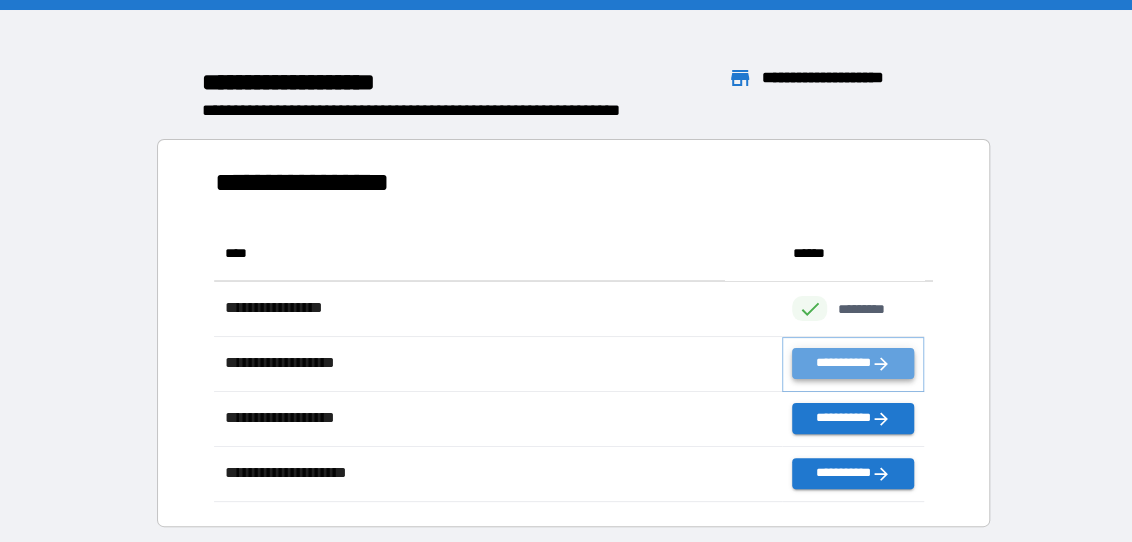 click on "**********" at bounding box center [853, 363] 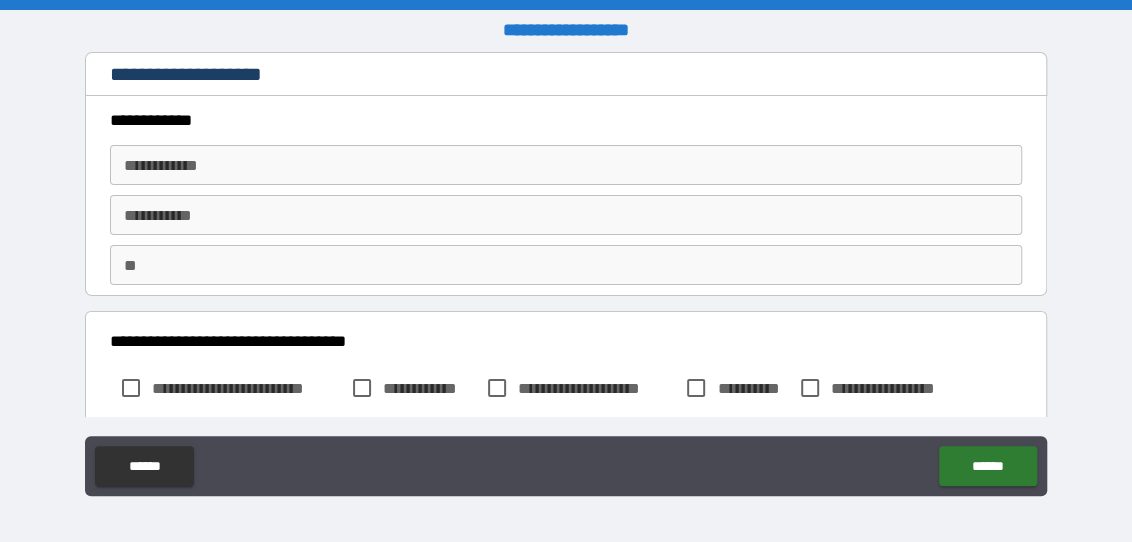 type on "*" 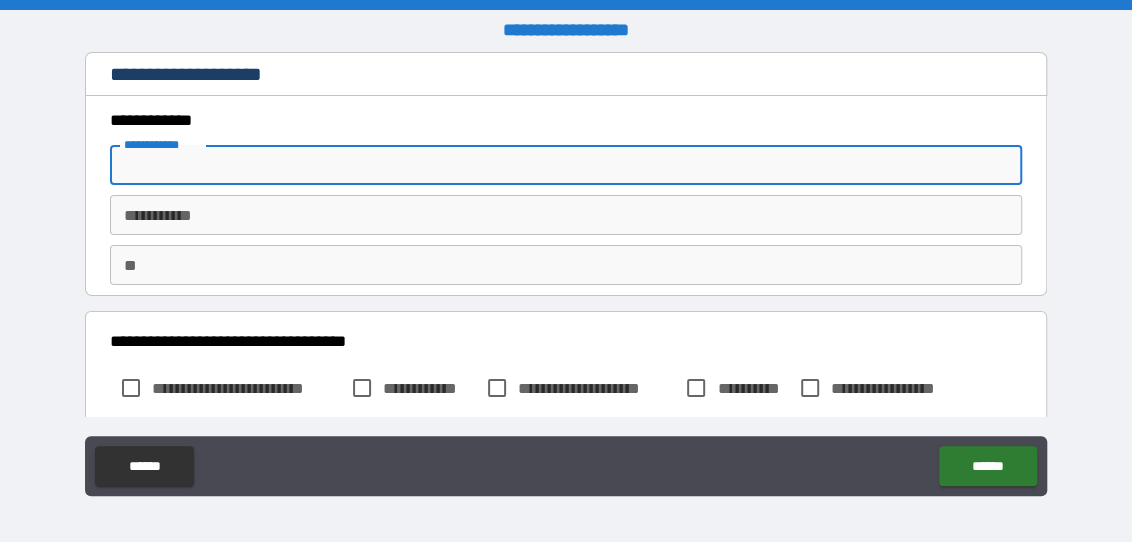 type on "*******" 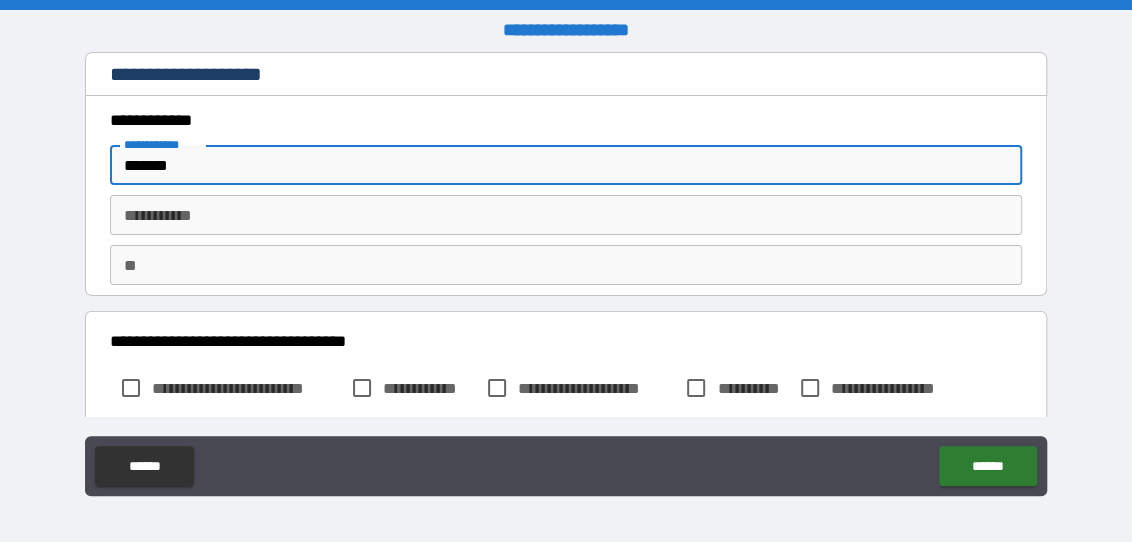 type on "****" 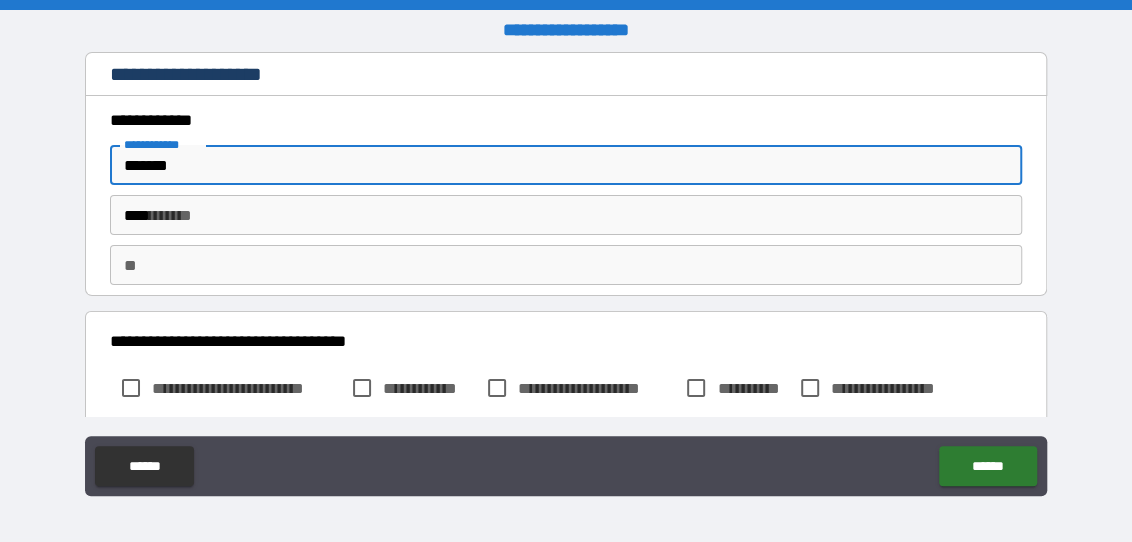 type on "*" 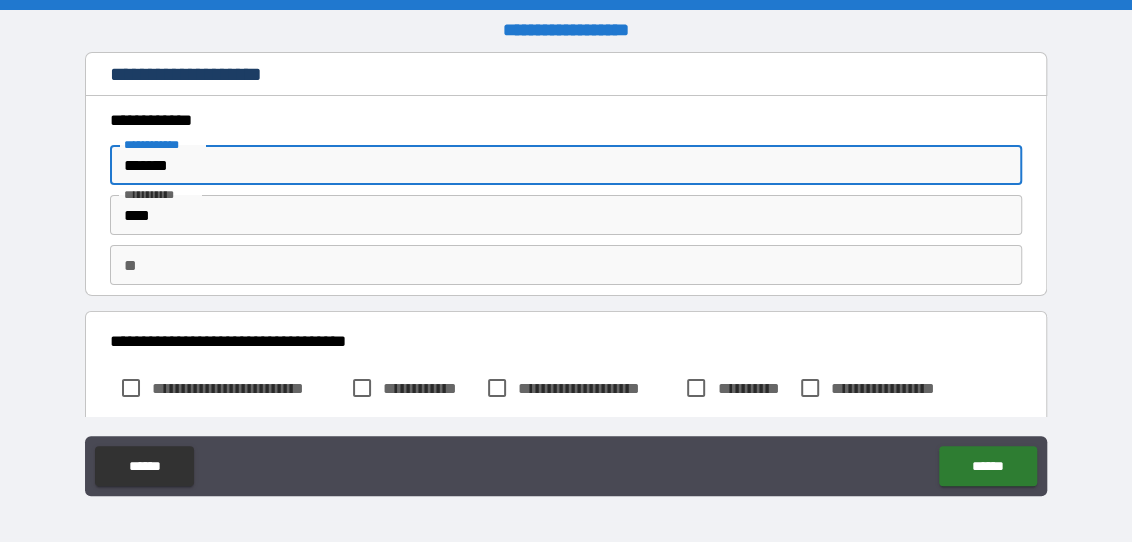 type on "*" 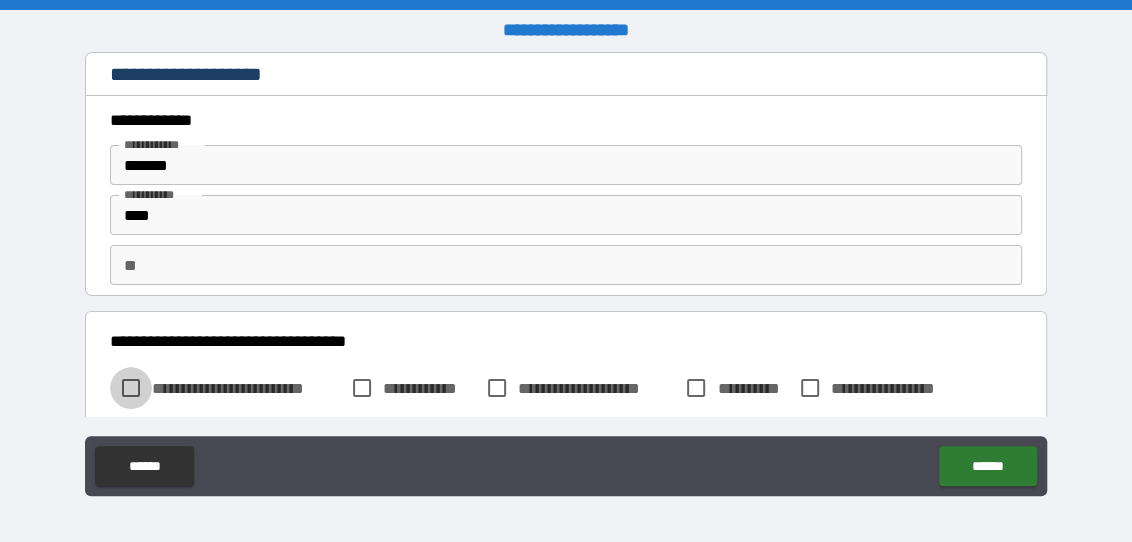 type on "*" 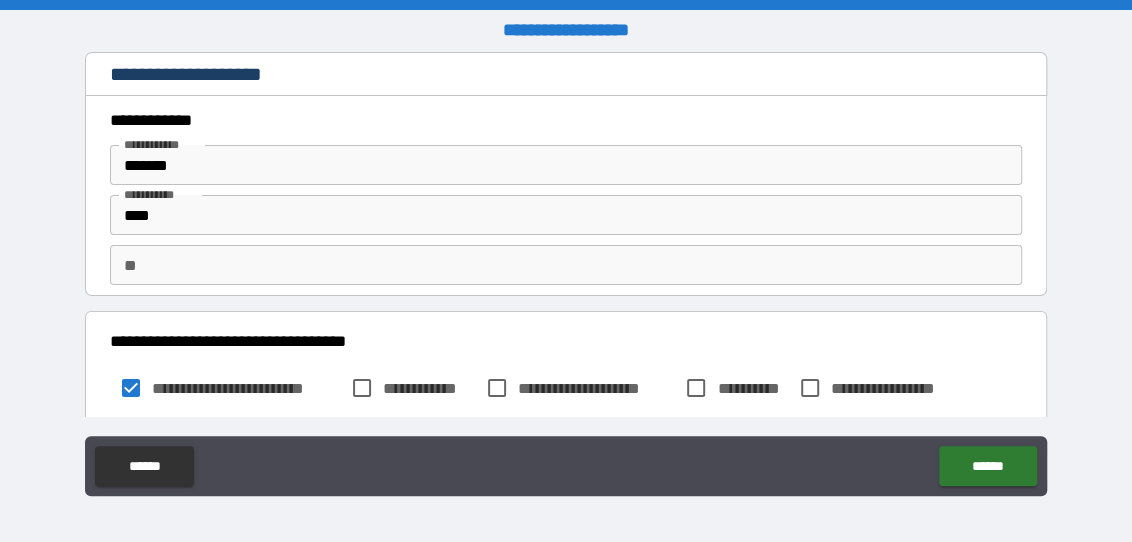 type on "*" 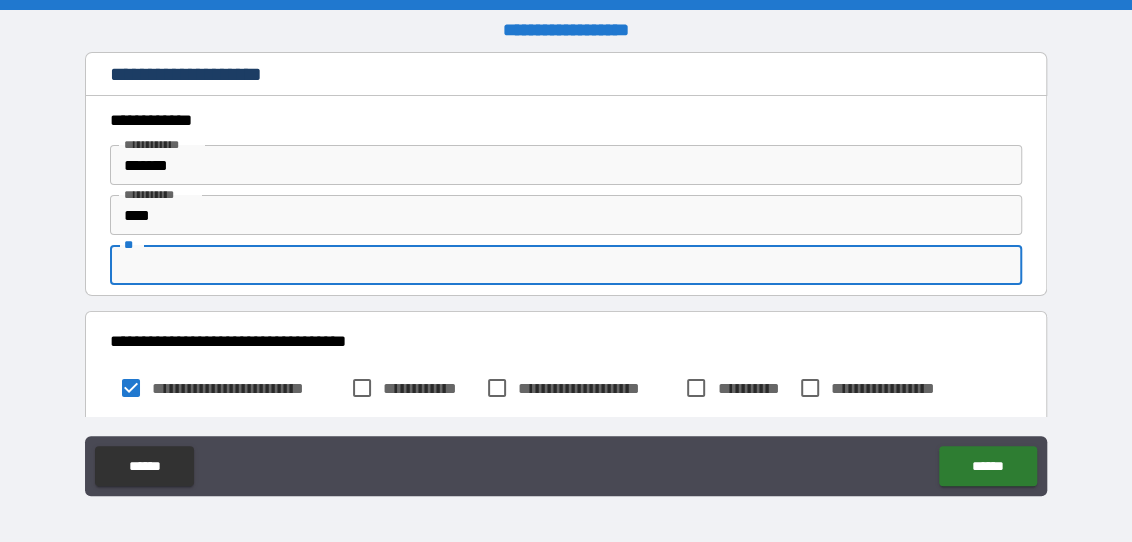click on "**" at bounding box center [566, 265] 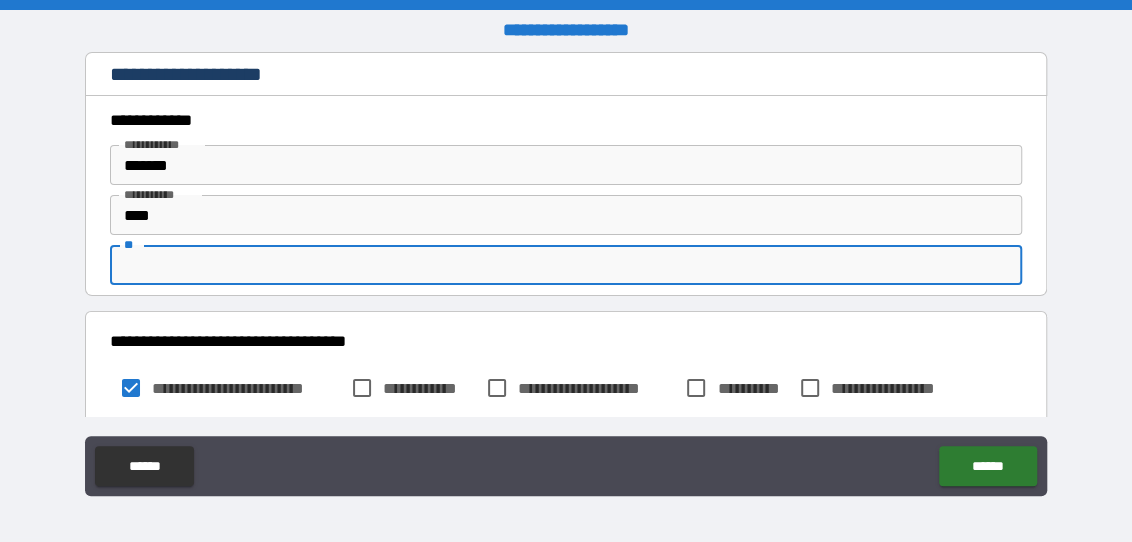 type on "*" 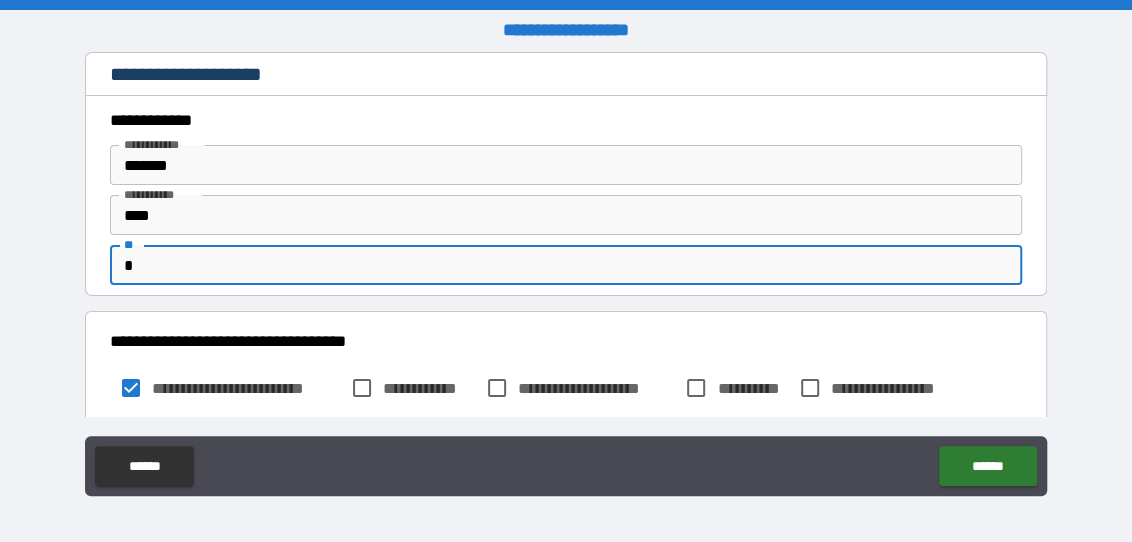type on "*" 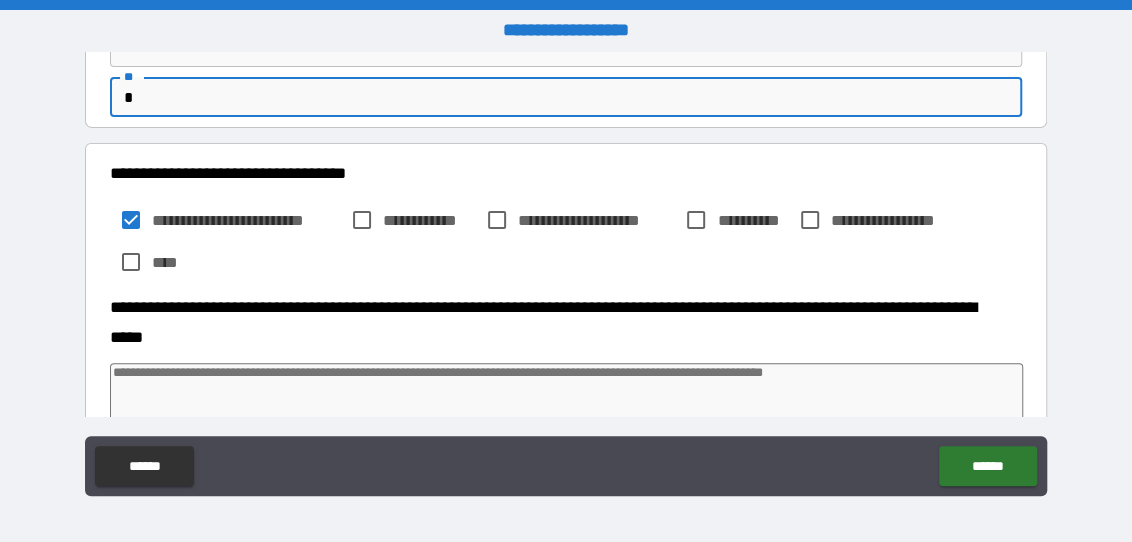 scroll, scrollTop: 249, scrollLeft: 0, axis: vertical 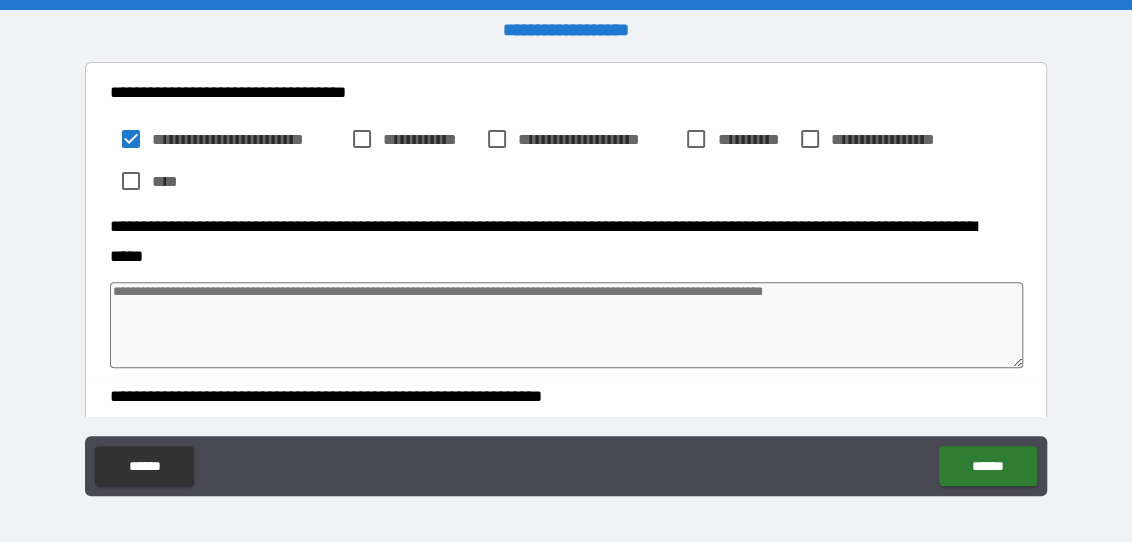 click at bounding box center [566, 325] 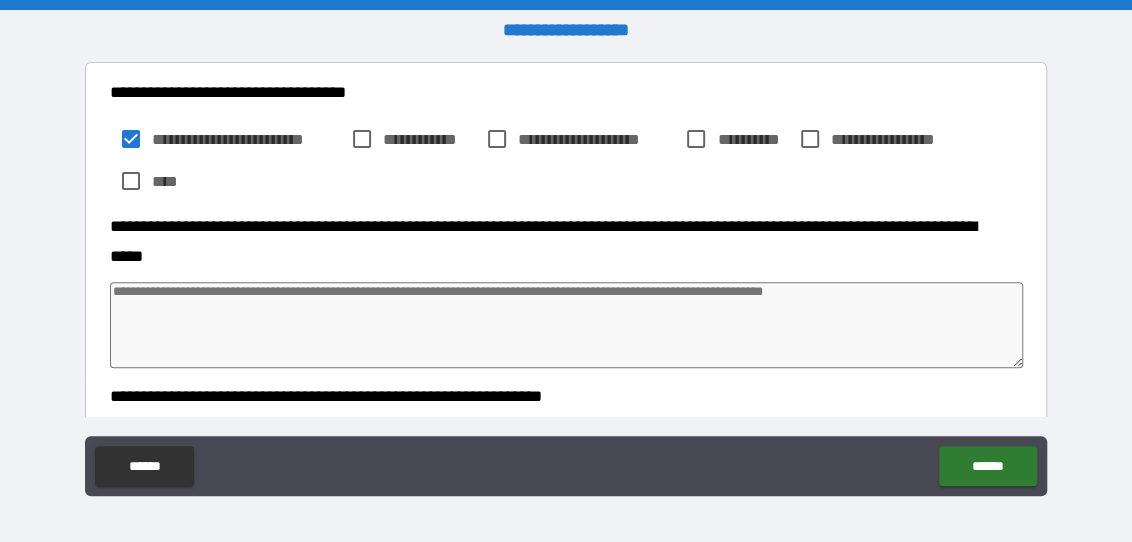 type on "*" 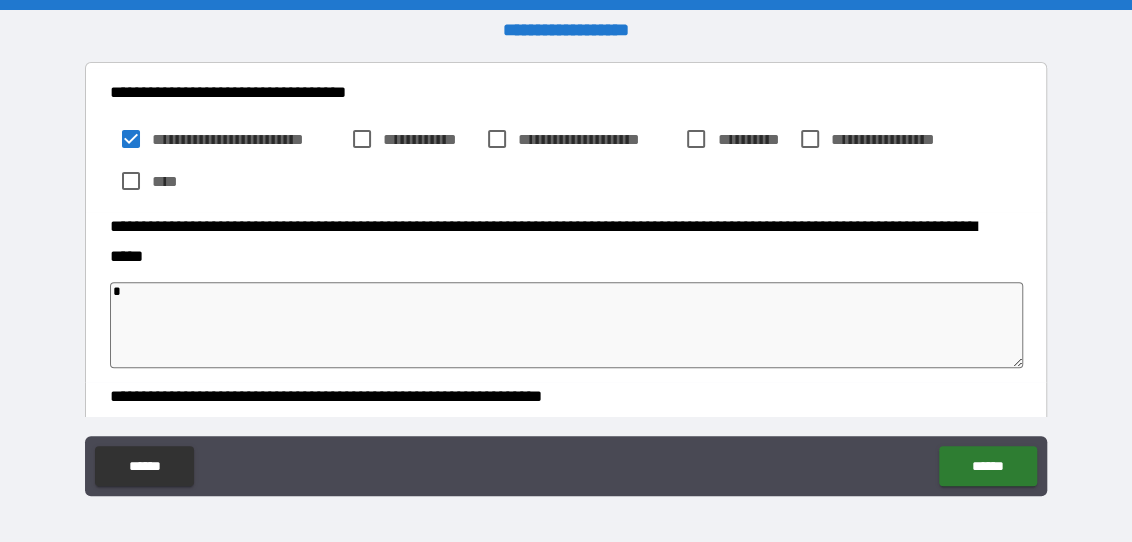 type on "*" 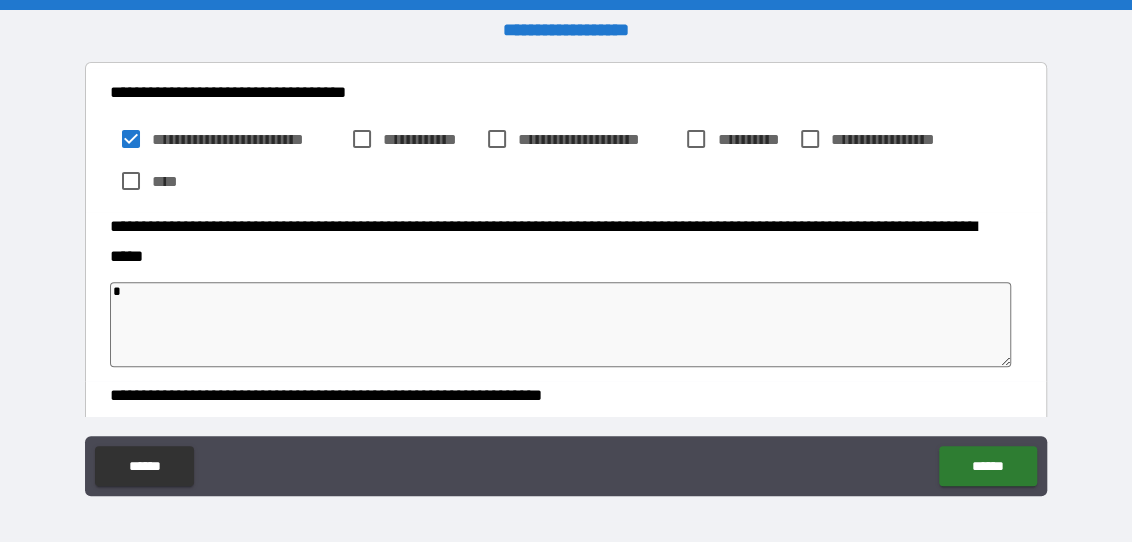 type on "*" 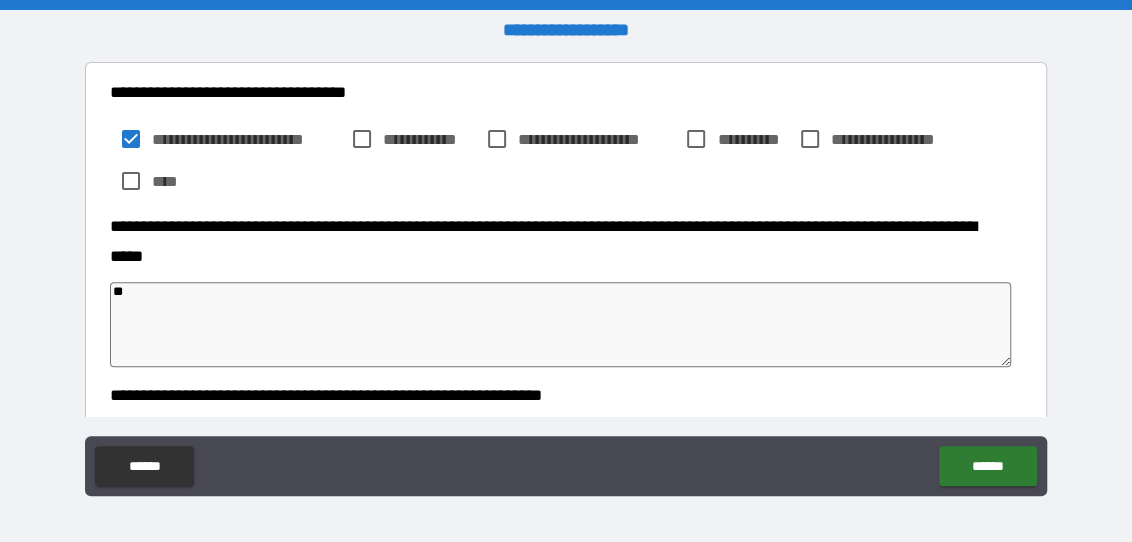 type on "*" 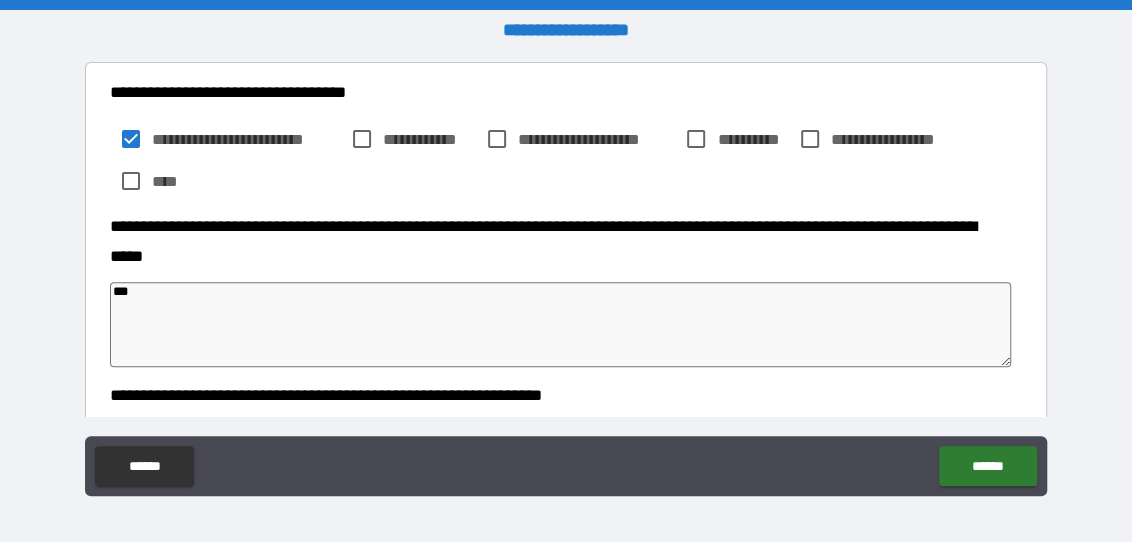 type on "*" 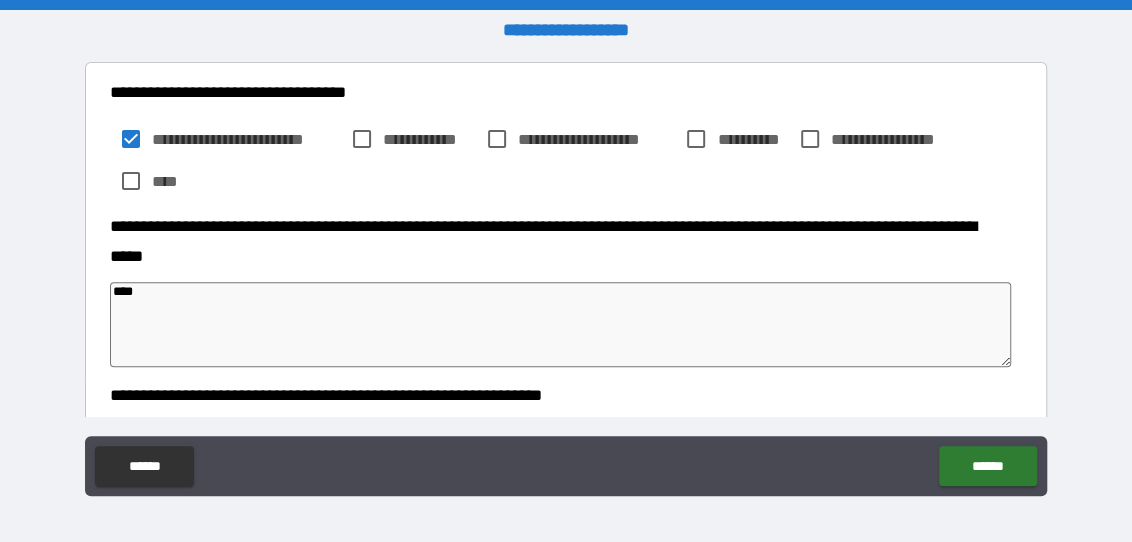 type on "*" 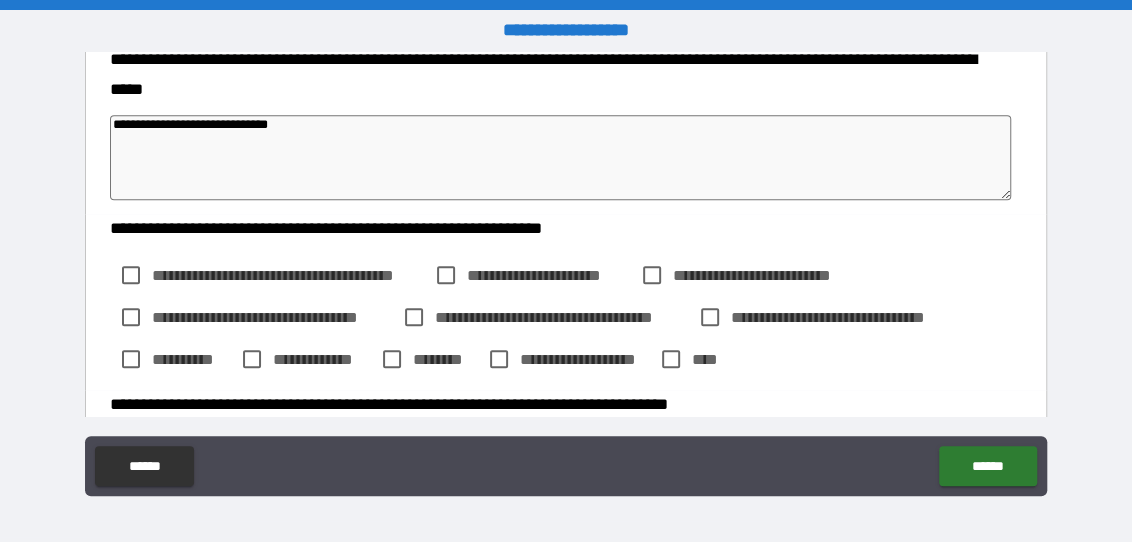 scroll, scrollTop: 499, scrollLeft: 0, axis: vertical 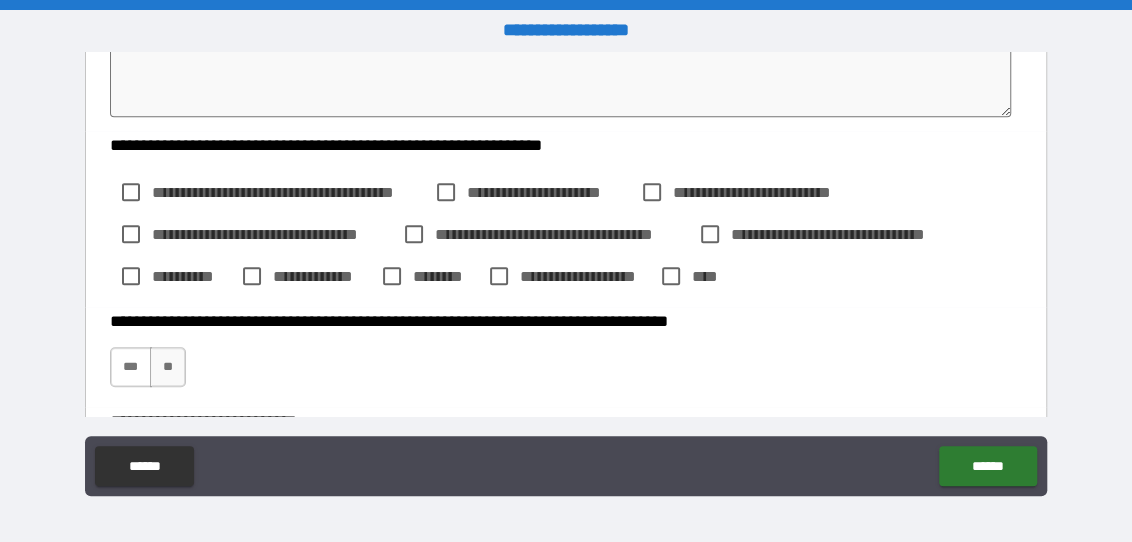 click on "***" at bounding box center (131, 367) 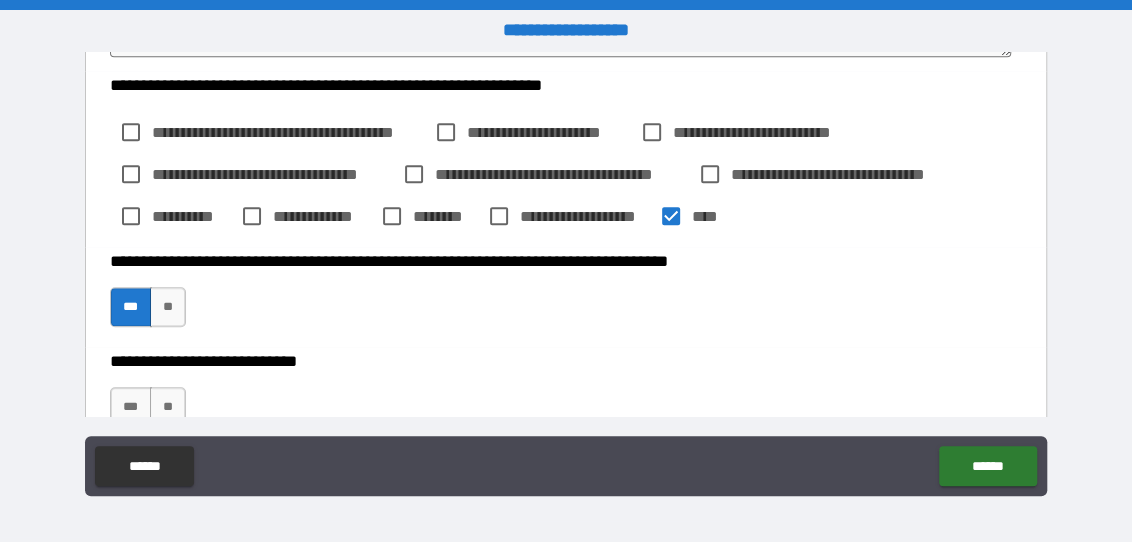 scroll, scrollTop: 583, scrollLeft: 0, axis: vertical 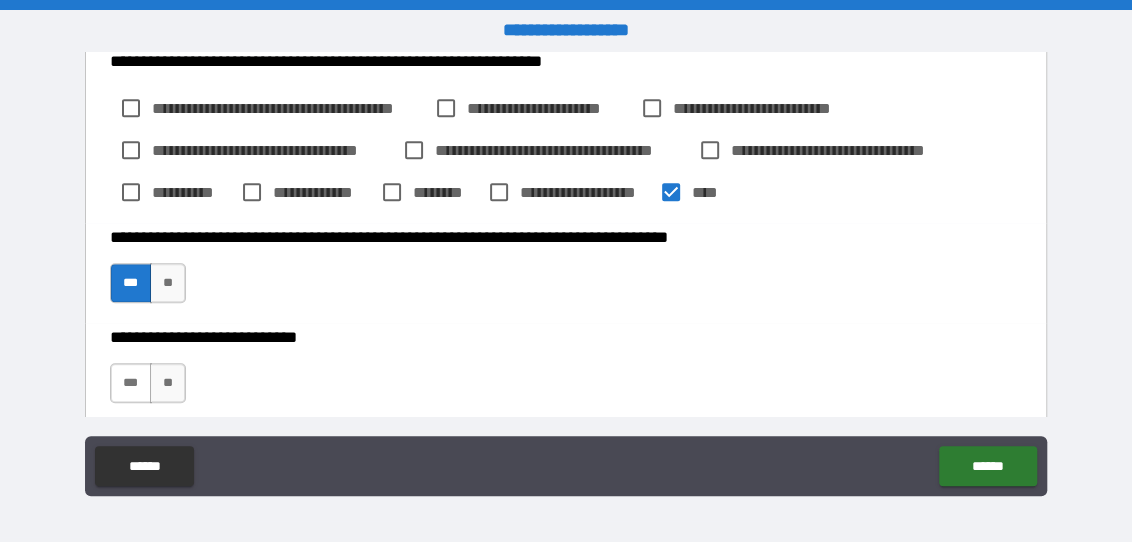 click on "***" at bounding box center [131, 383] 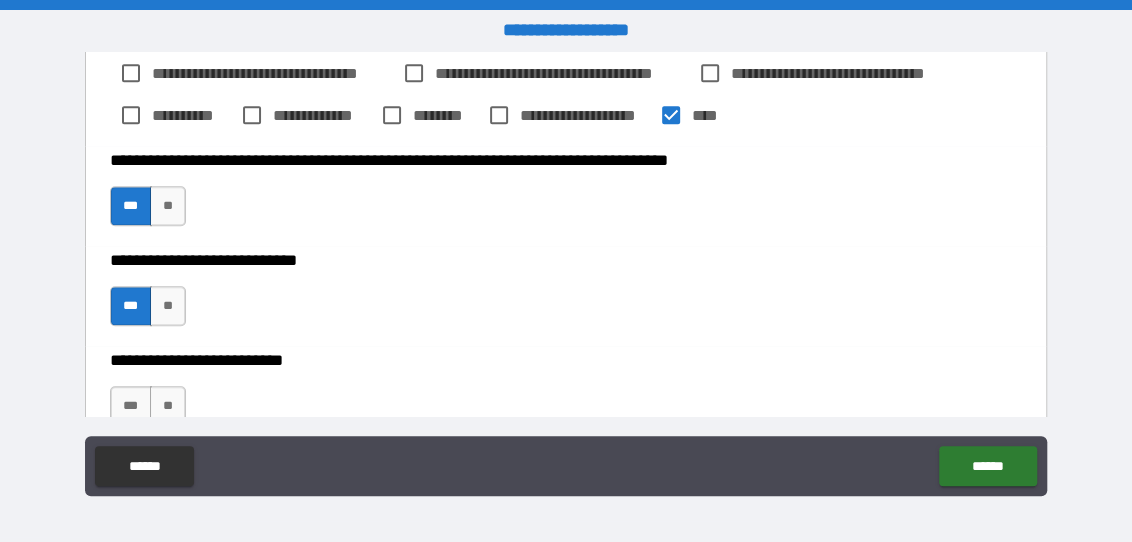 scroll, scrollTop: 750, scrollLeft: 0, axis: vertical 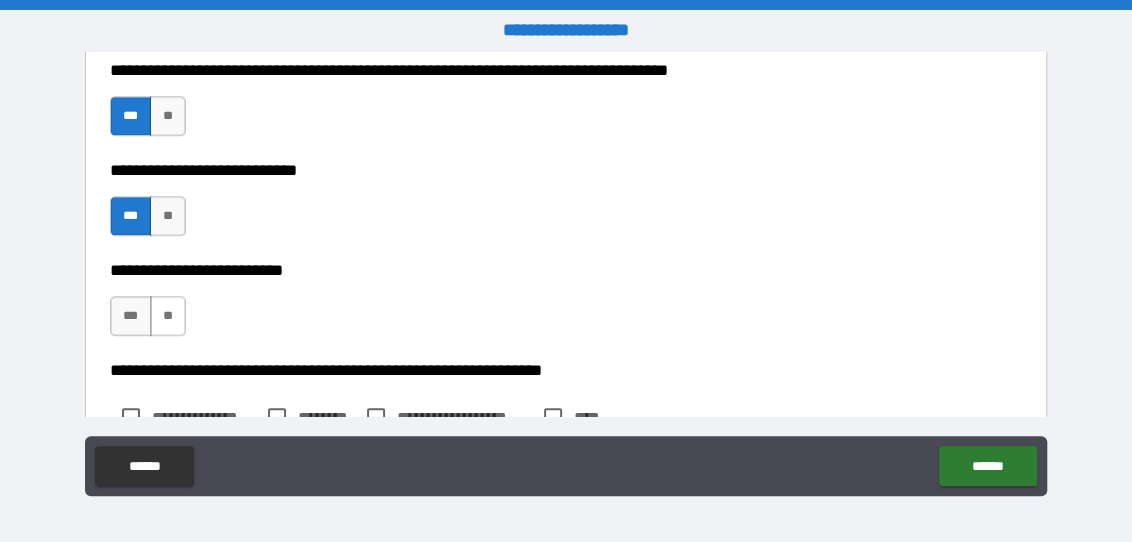 click on "**" at bounding box center [168, 316] 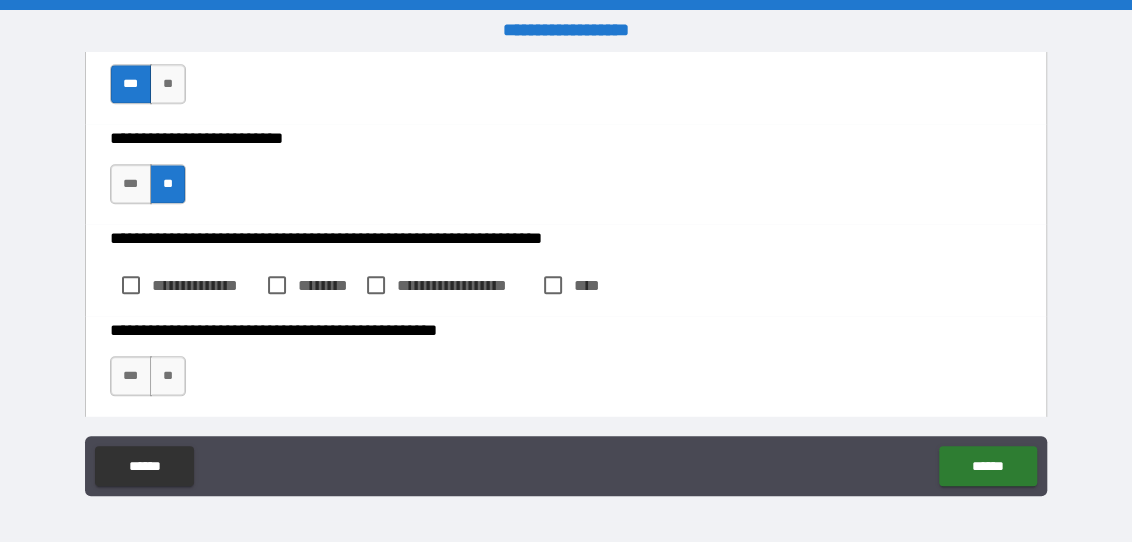 scroll, scrollTop: 916, scrollLeft: 0, axis: vertical 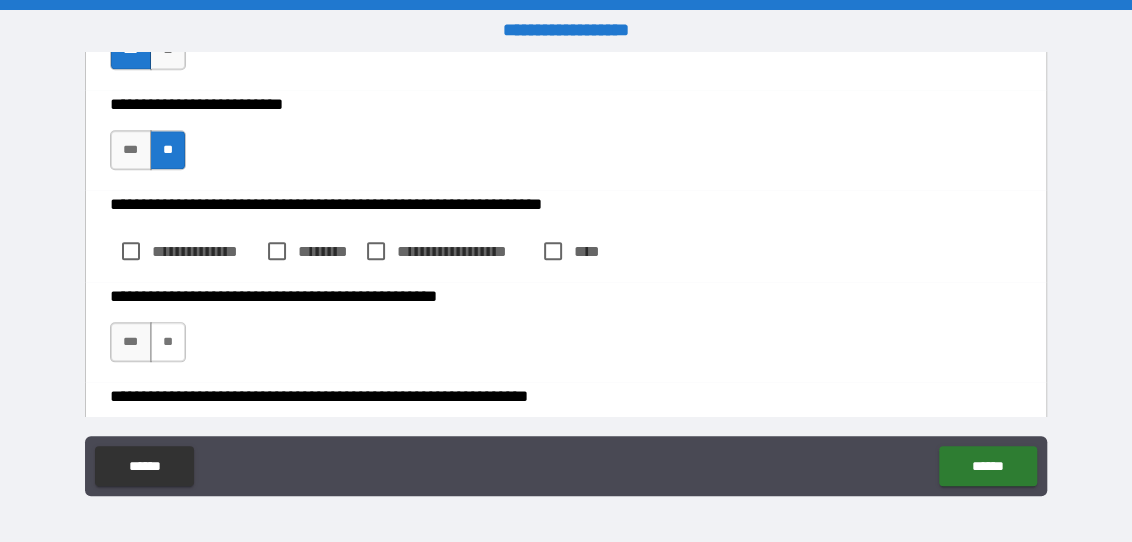 click on "**" at bounding box center [168, 342] 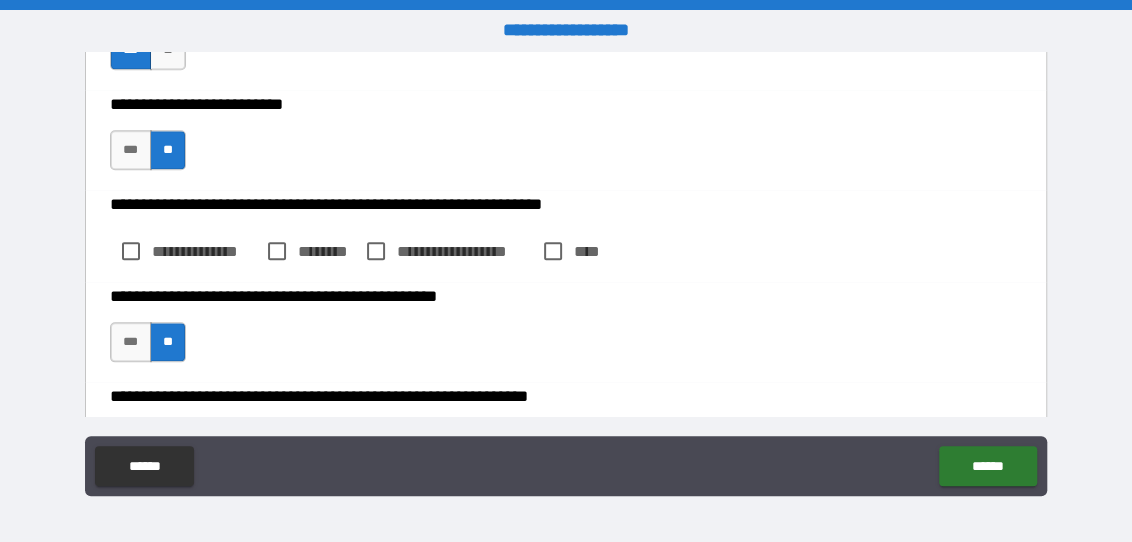 scroll, scrollTop: 999, scrollLeft: 0, axis: vertical 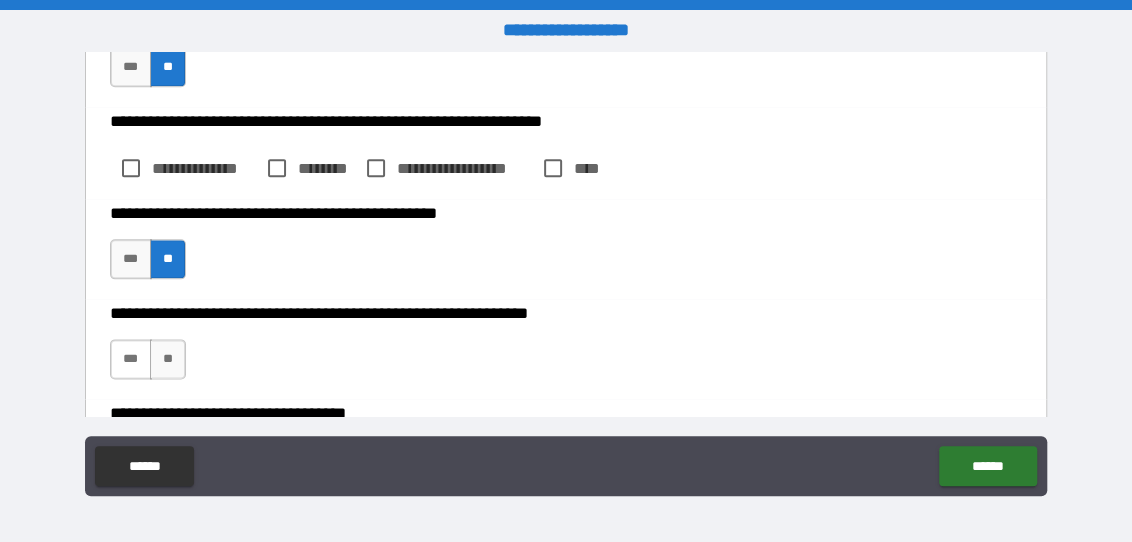 click on "***" at bounding box center (131, 359) 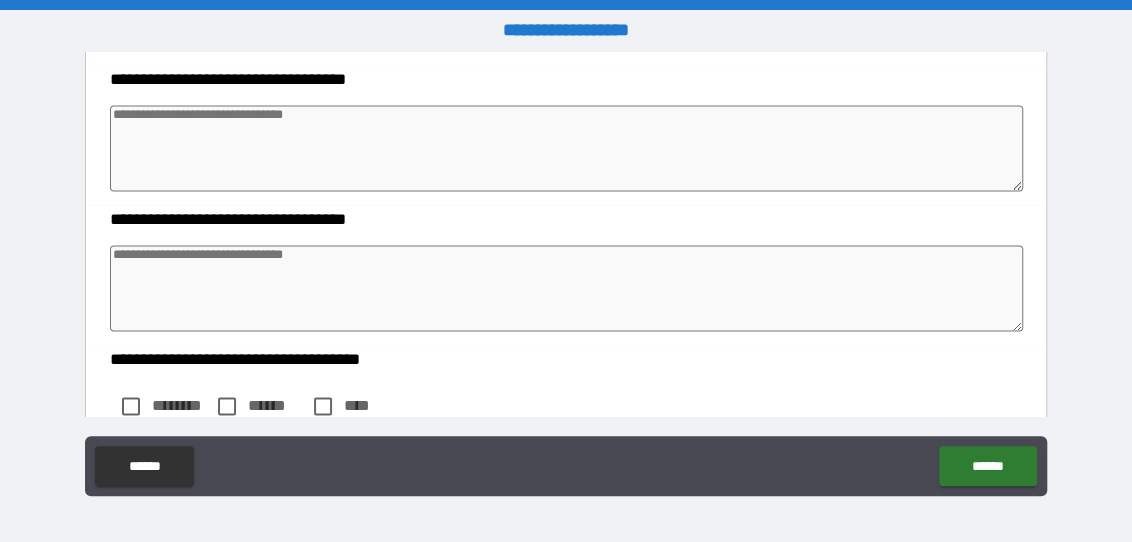scroll, scrollTop: 1250, scrollLeft: 0, axis: vertical 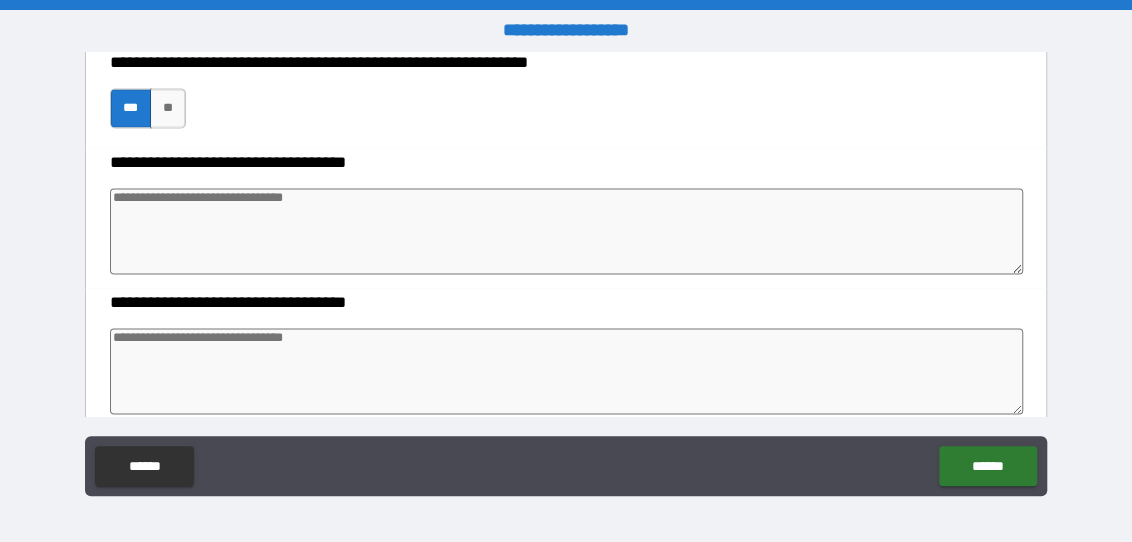 click at bounding box center (566, 231) 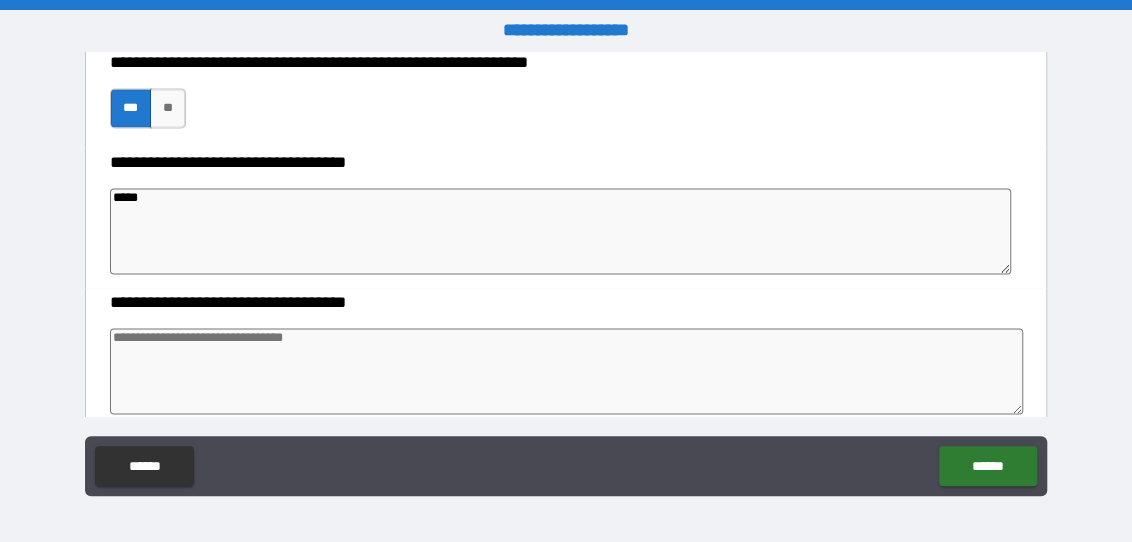 click at bounding box center [566, 371] 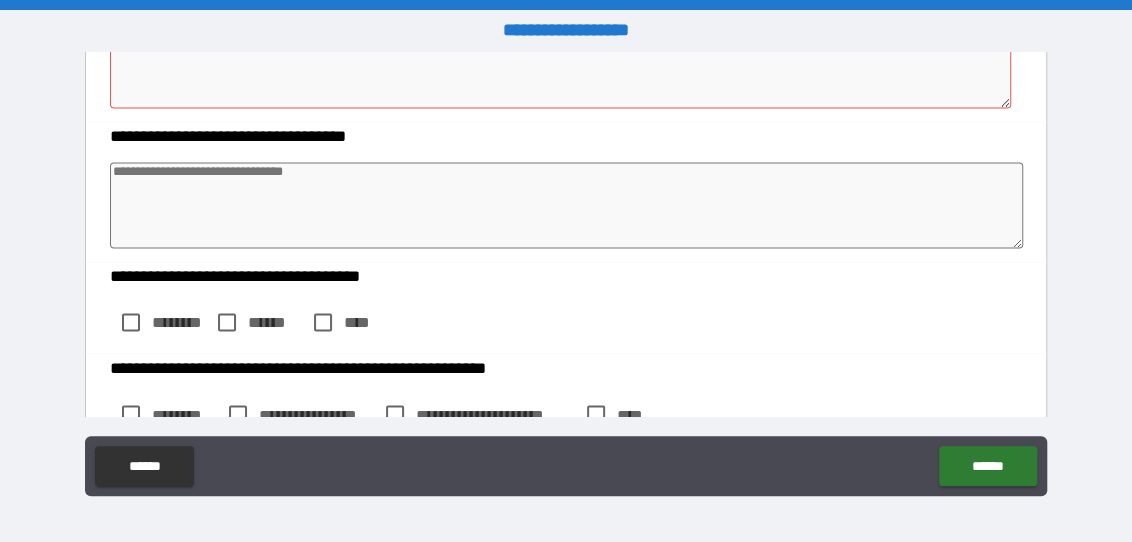 scroll, scrollTop: 1500, scrollLeft: 0, axis: vertical 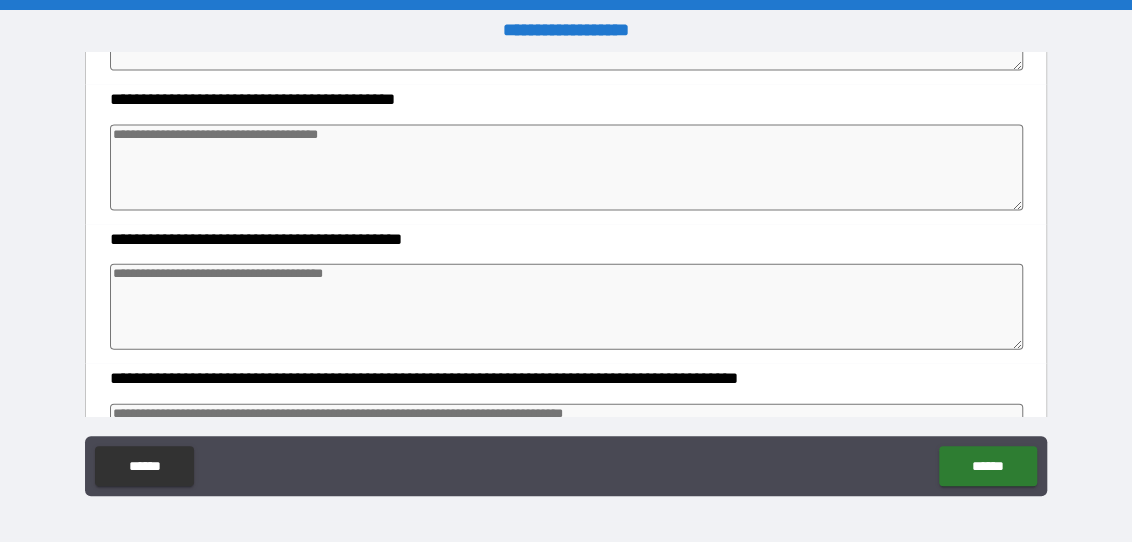 click at bounding box center [566, 168] 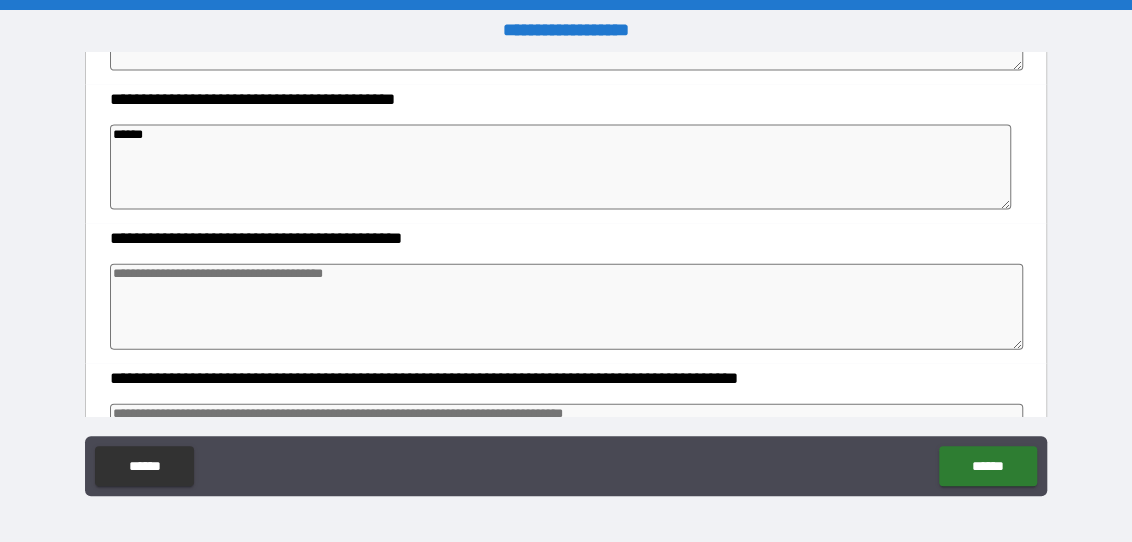 click at bounding box center (566, 307) 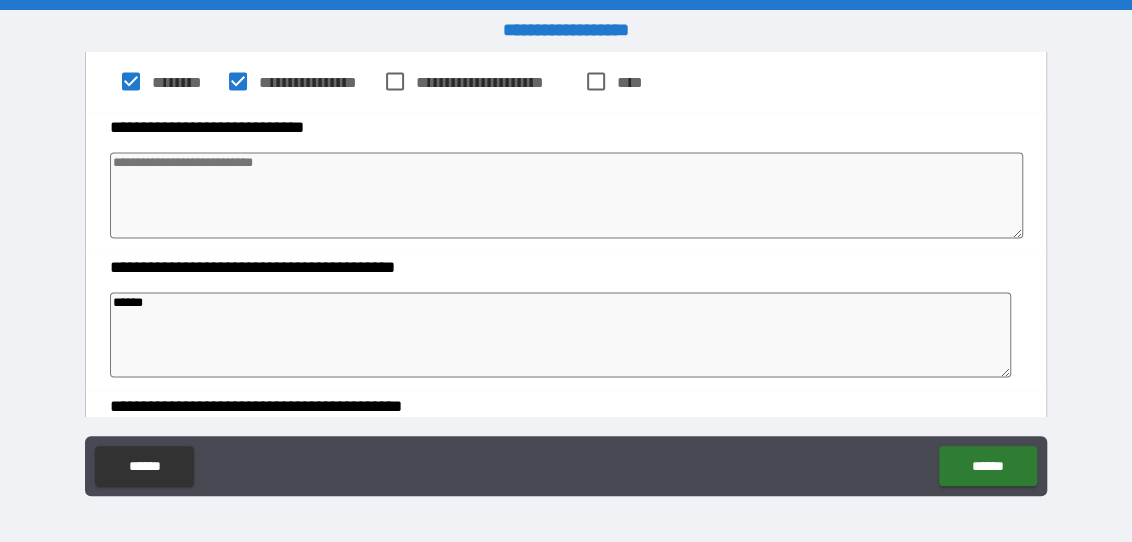 scroll, scrollTop: 1782, scrollLeft: 0, axis: vertical 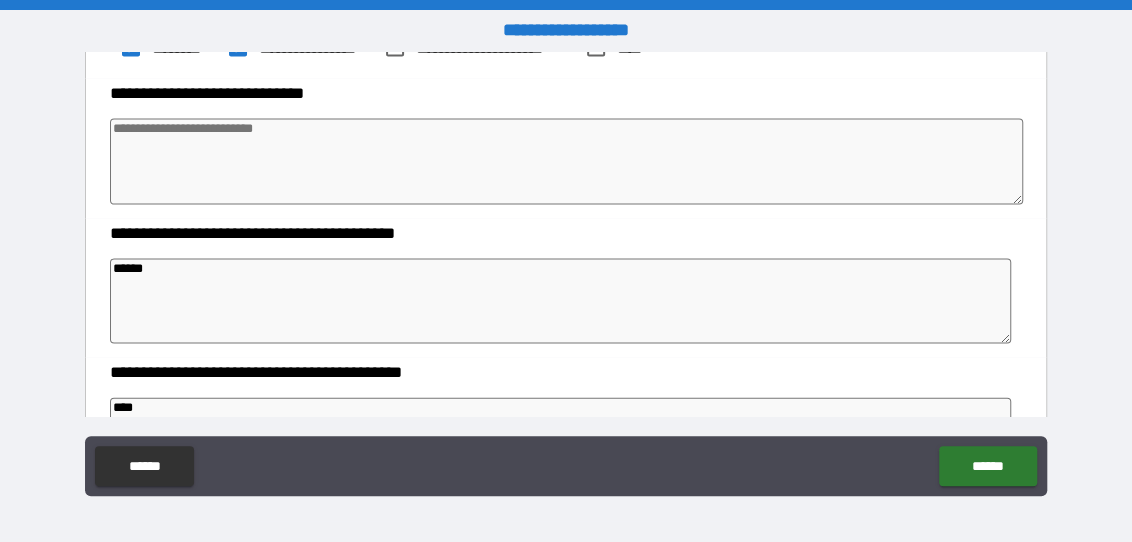 click at bounding box center [566, 162] 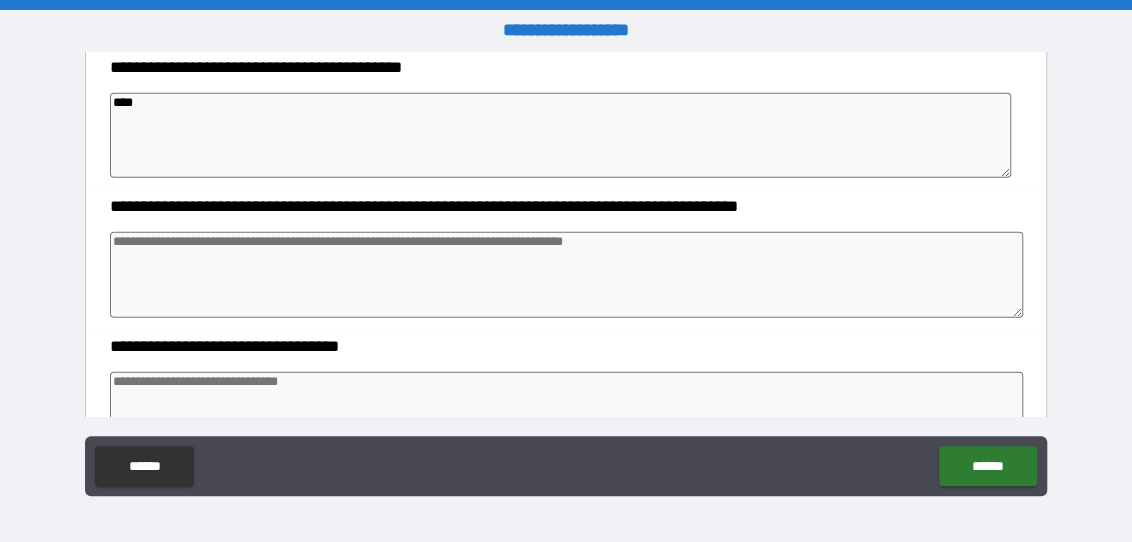 scroll, scrollTop: 2115, scrollLeft: 0, axis: vertical 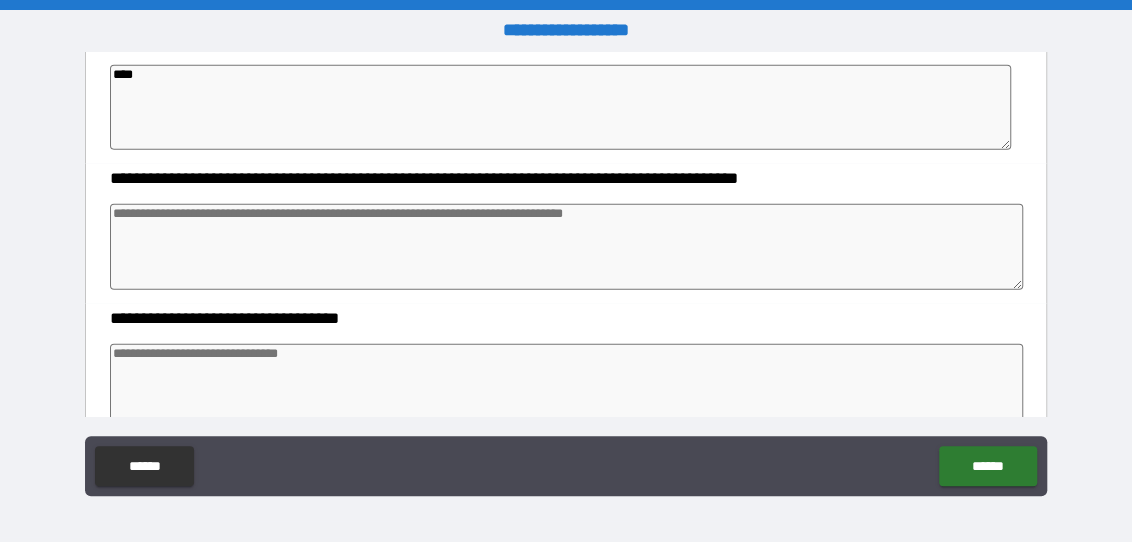click at bounding box center (566, 387) 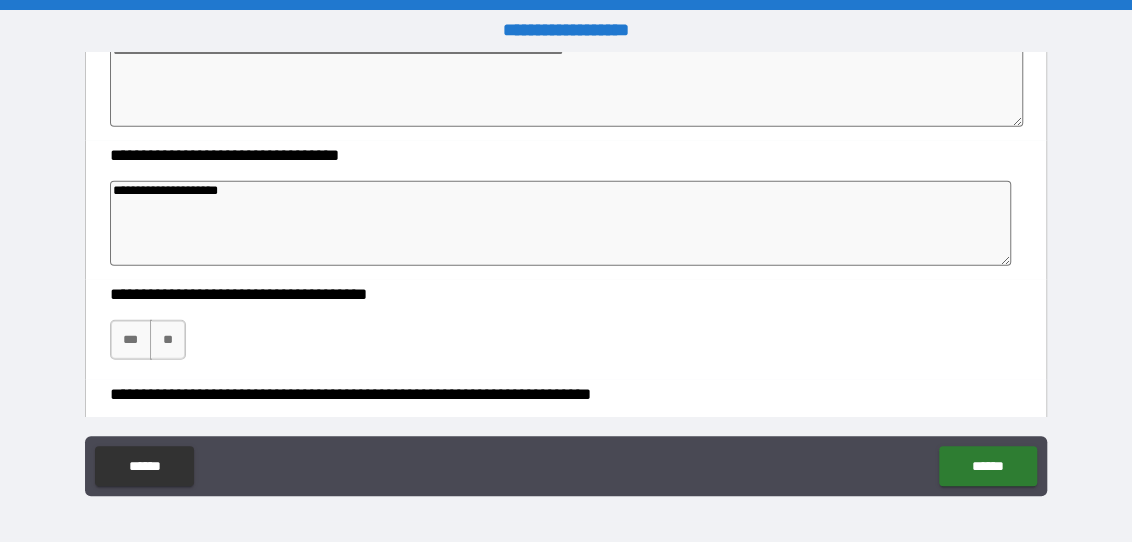 scroll, scrollTop: 2282, scrollLeft: 0, axis: vertical 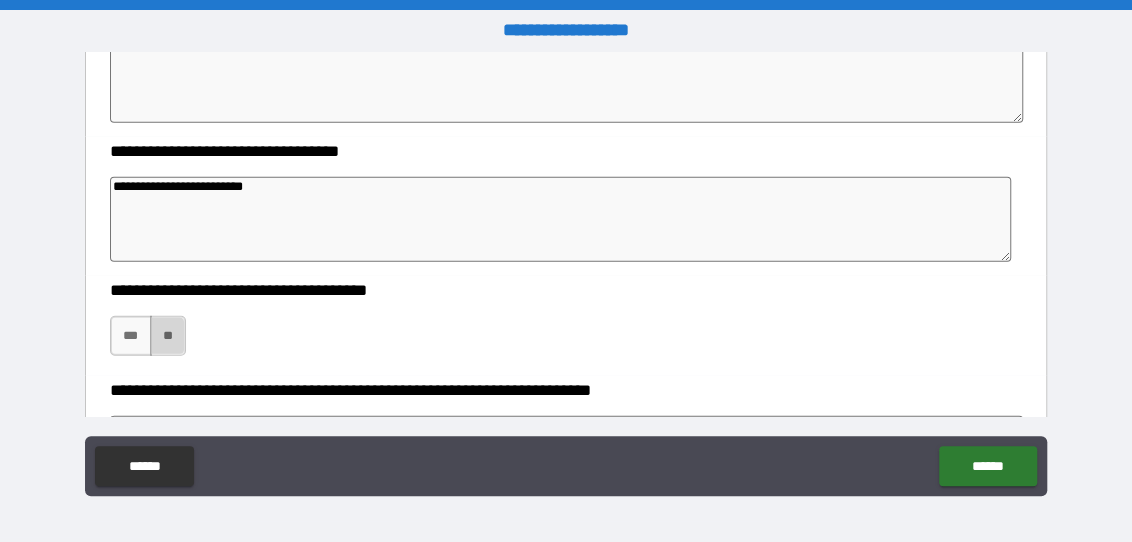 click on "**" at bounding box center (168, 336) 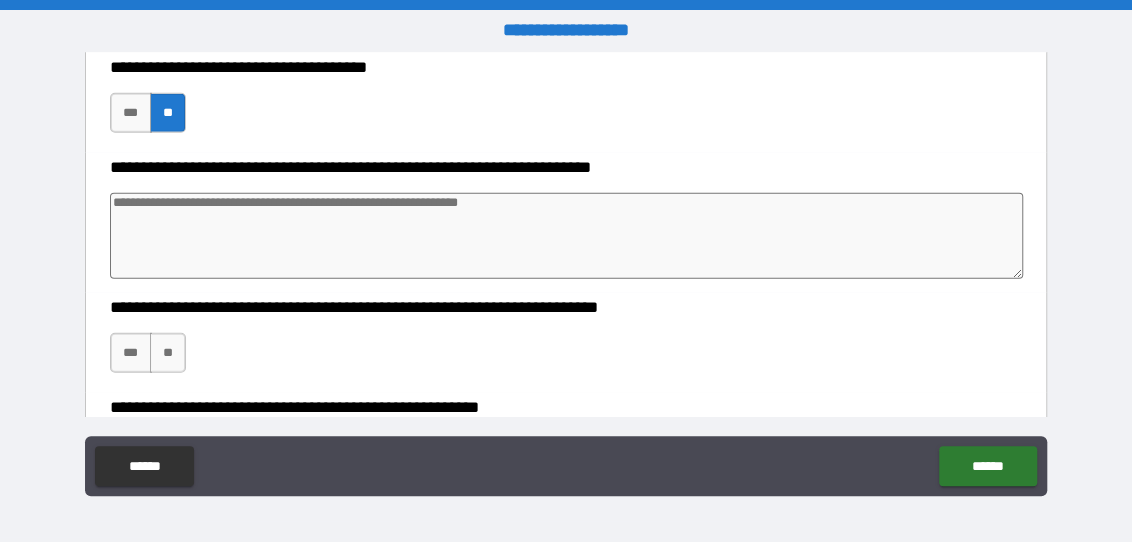 scroll, scrollTop: 2532, scrollLeft: 0, axis: vertical 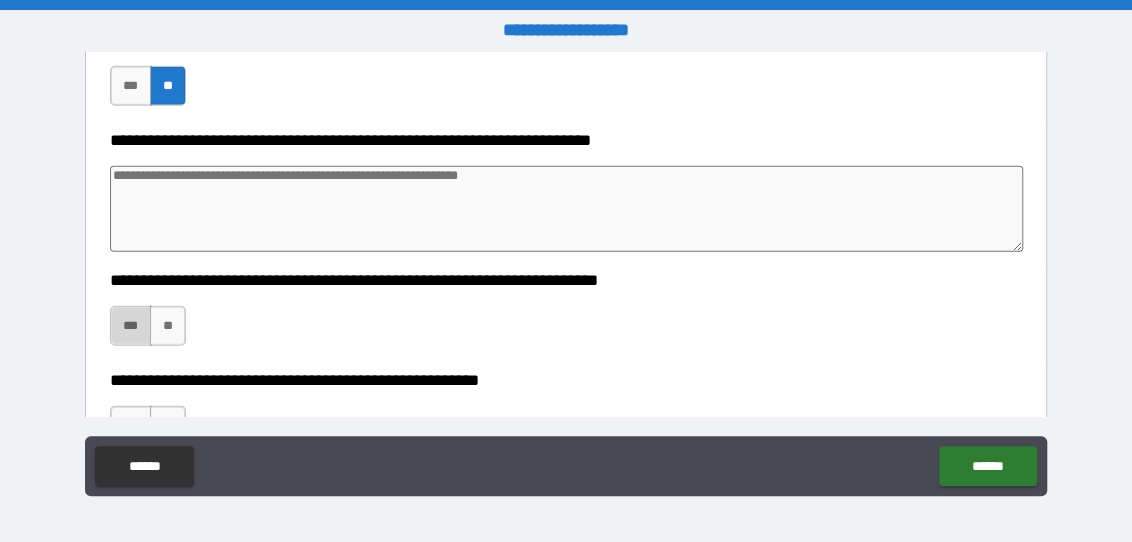 click on "***" at bounding box center (131, 326) 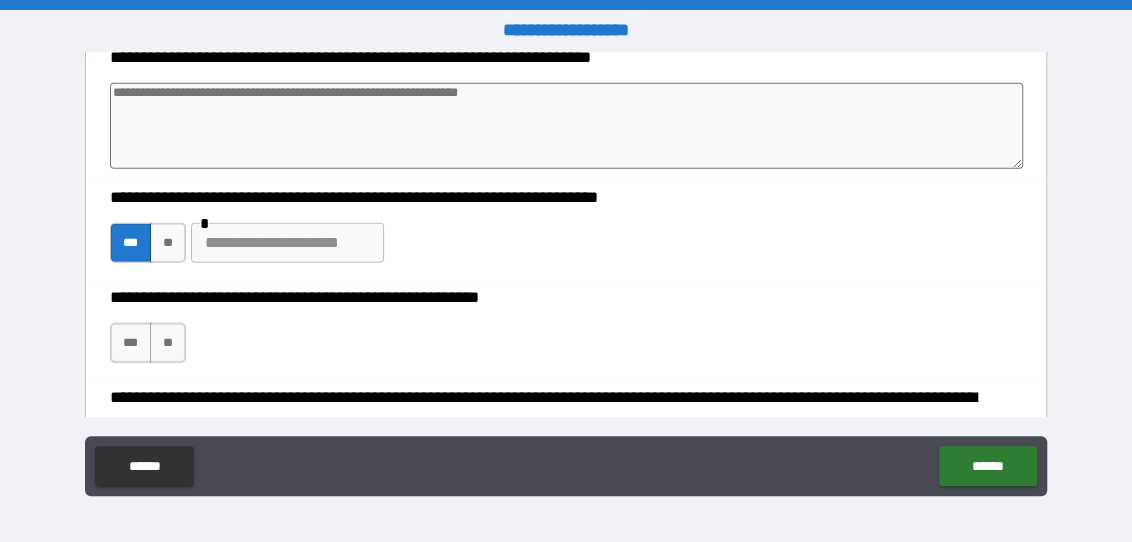 scroll, scrollTop: 2699, scrollLeft: 0, axis: vertical 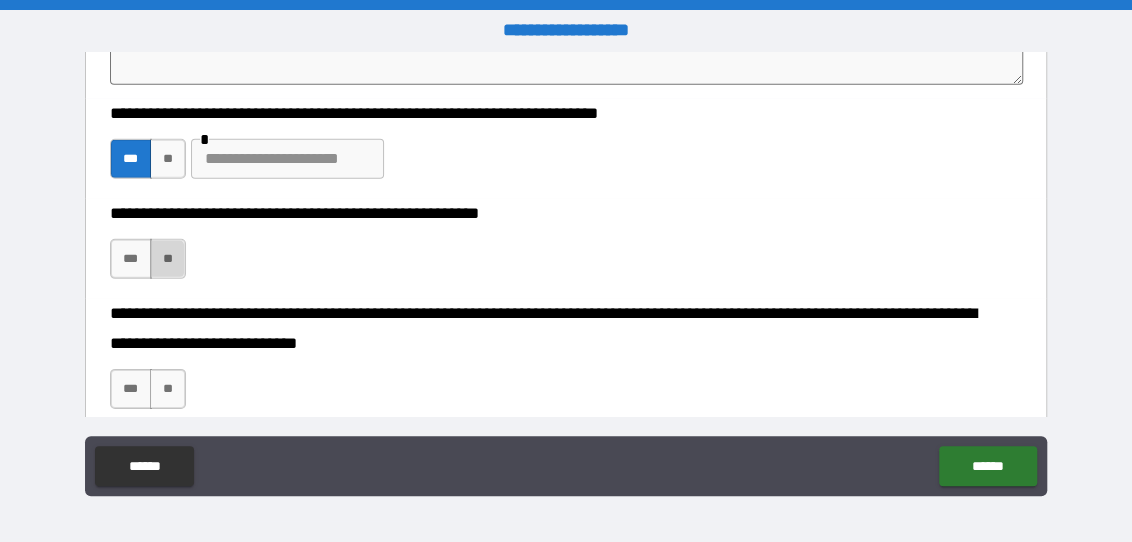 click on "**" at bounding box center (168, 259) 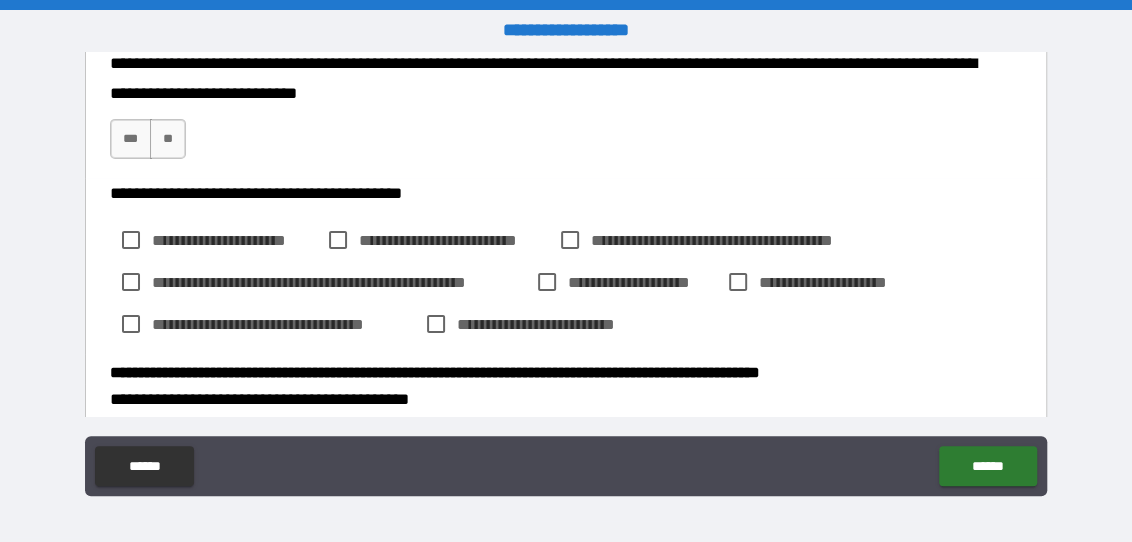 scroll, scrollTop: 3032, scrollLeft: 0, axis: vertical 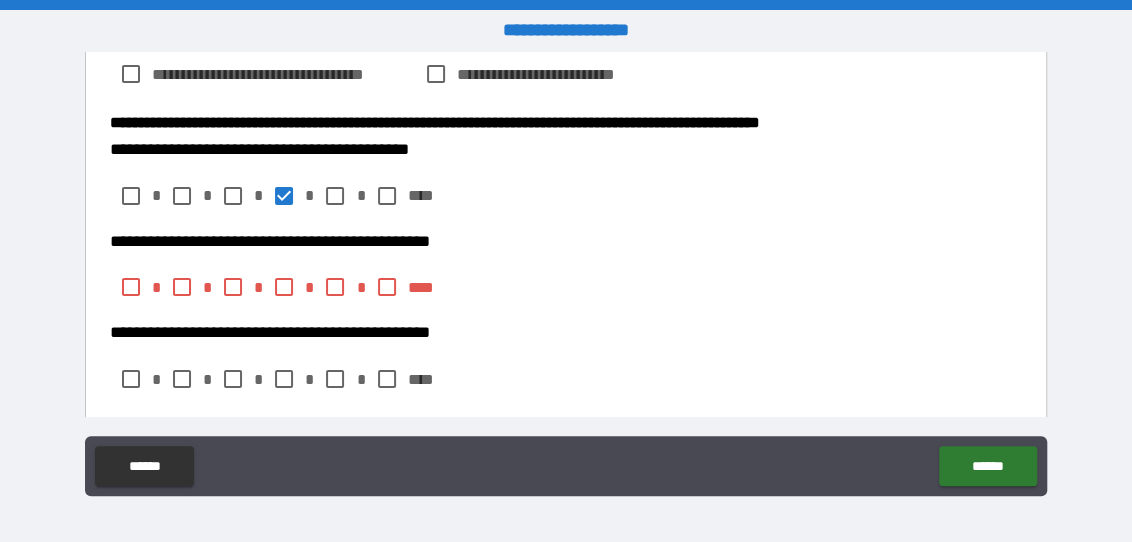 click on "****" at bounding box center (427, 287) 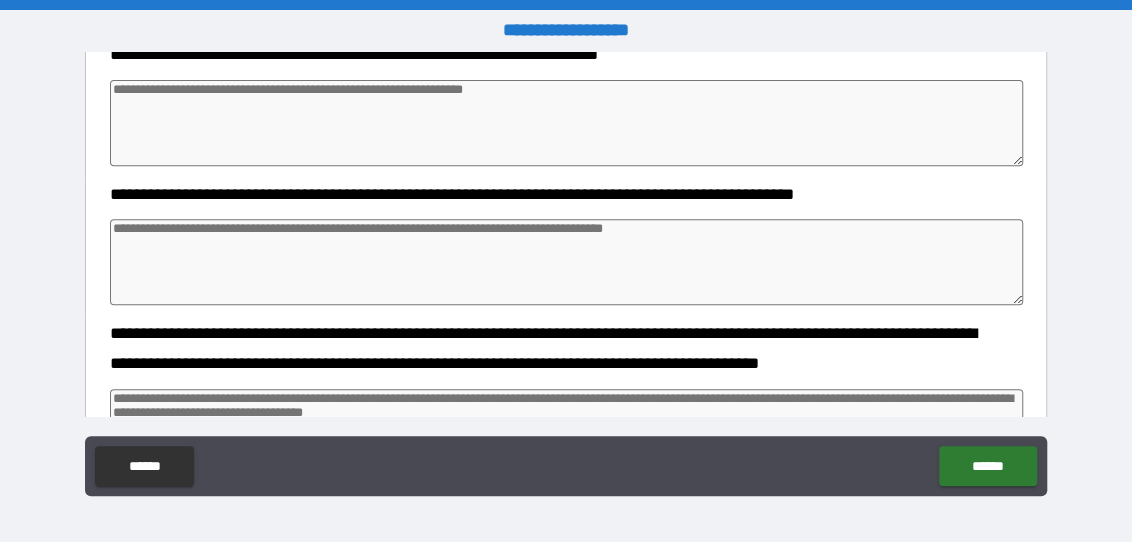 scroll, scrollTop: 3699, scrollLeft: 0, axis: vertical 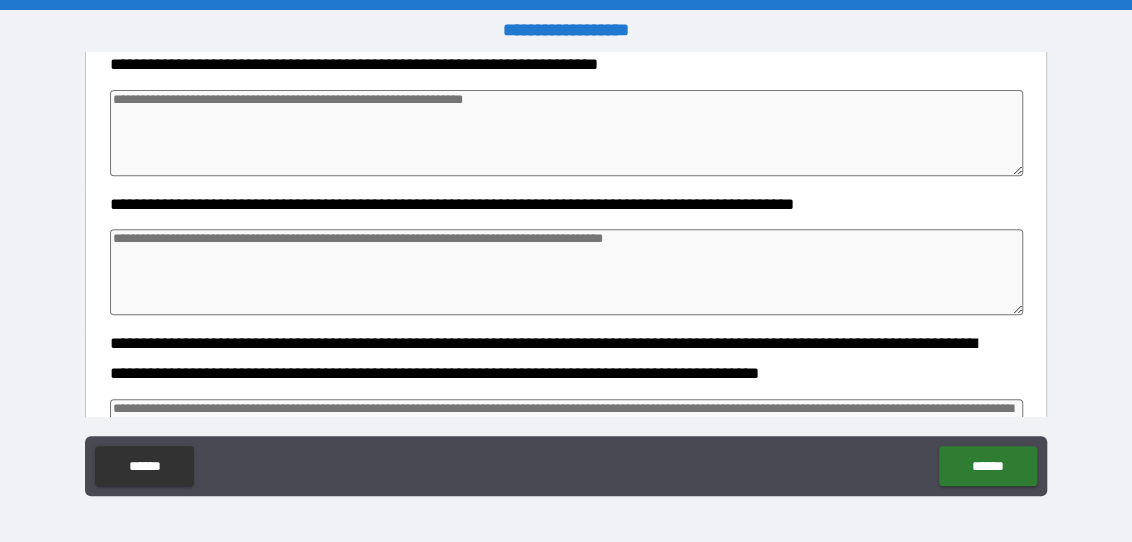 click at bounding box center (566, 272) 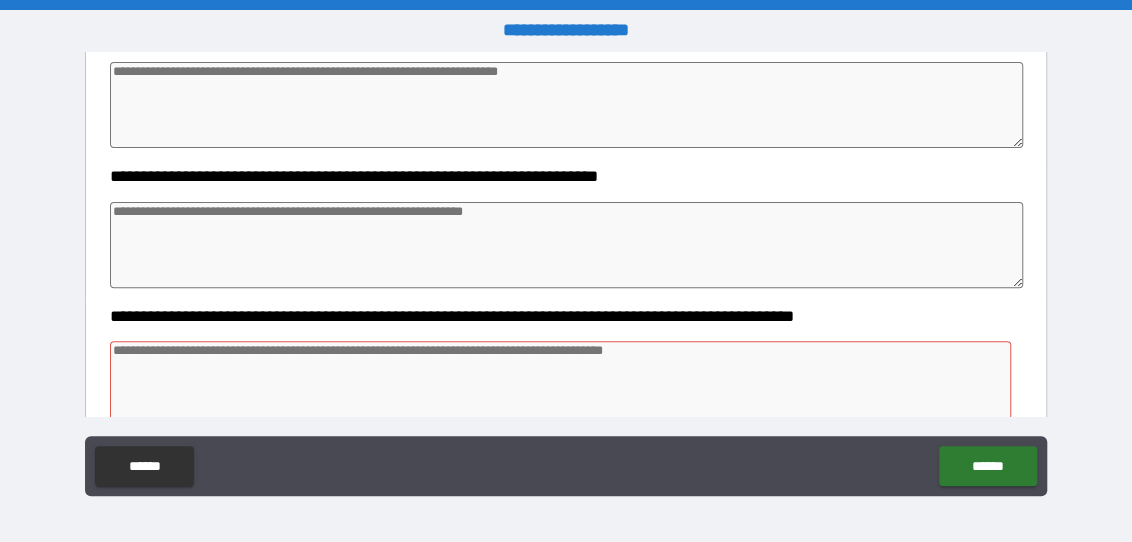 scroll, scrollTop: 3615, scrollLeft: 0, axis: vertical 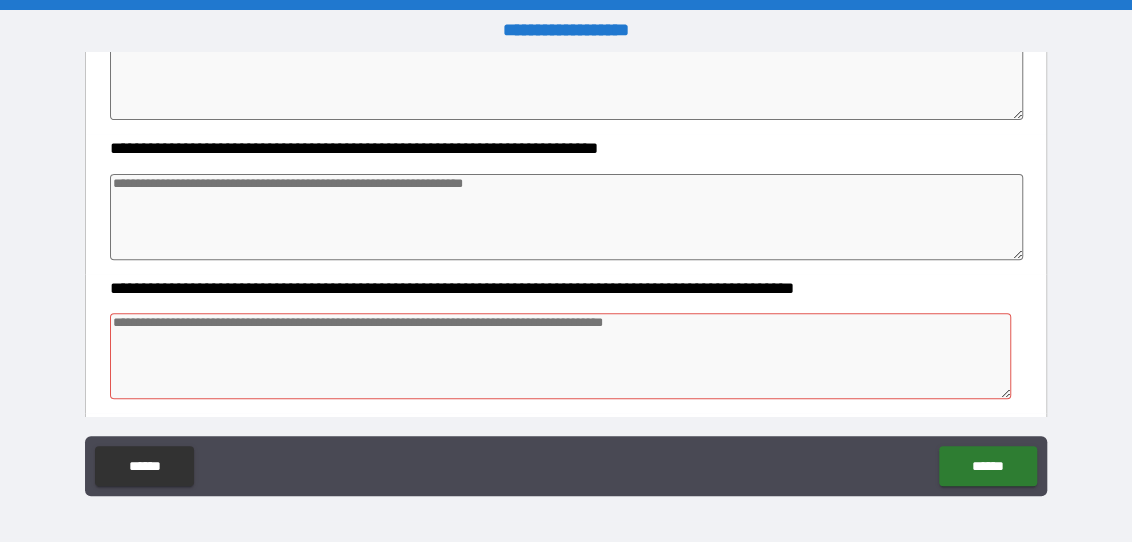 click at bounding box center (566, 217) 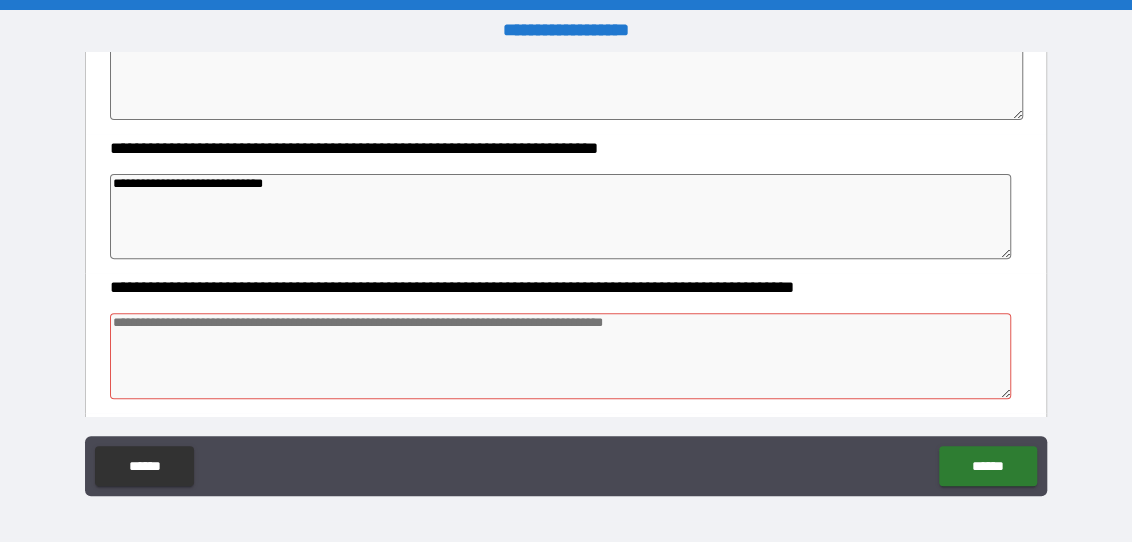 click at bounding box center [560, 356] 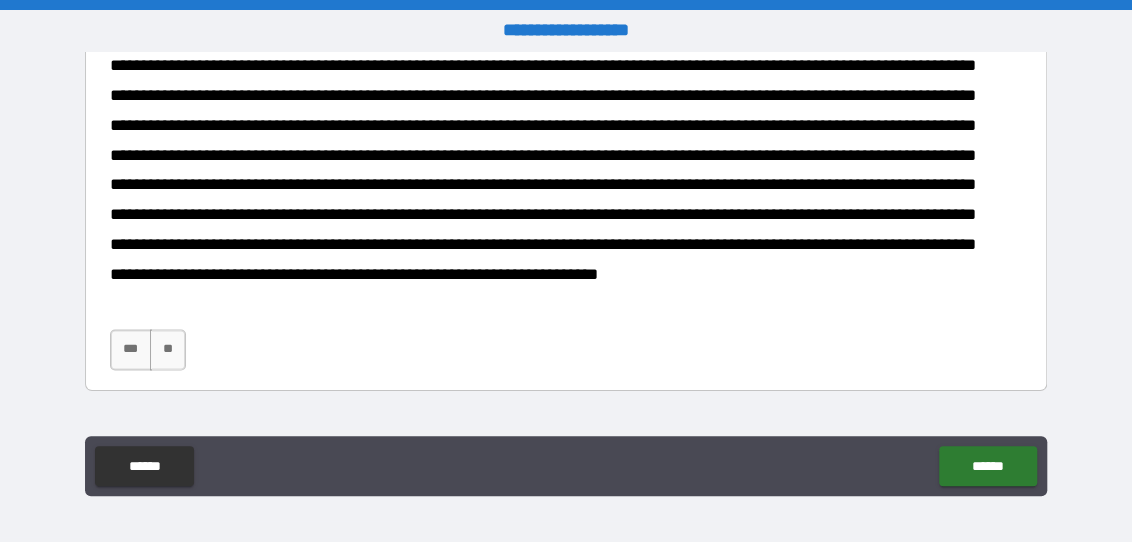 scroll, scrollTop: 4782, scrollLeft: 0, axis: vertical 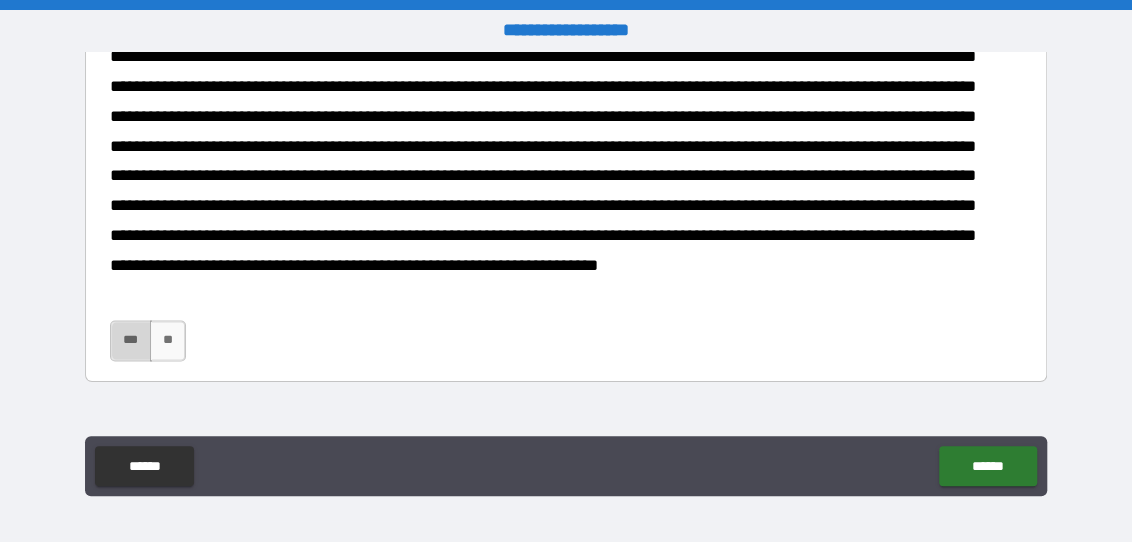 click on "***" at bounding box center (131, 340) 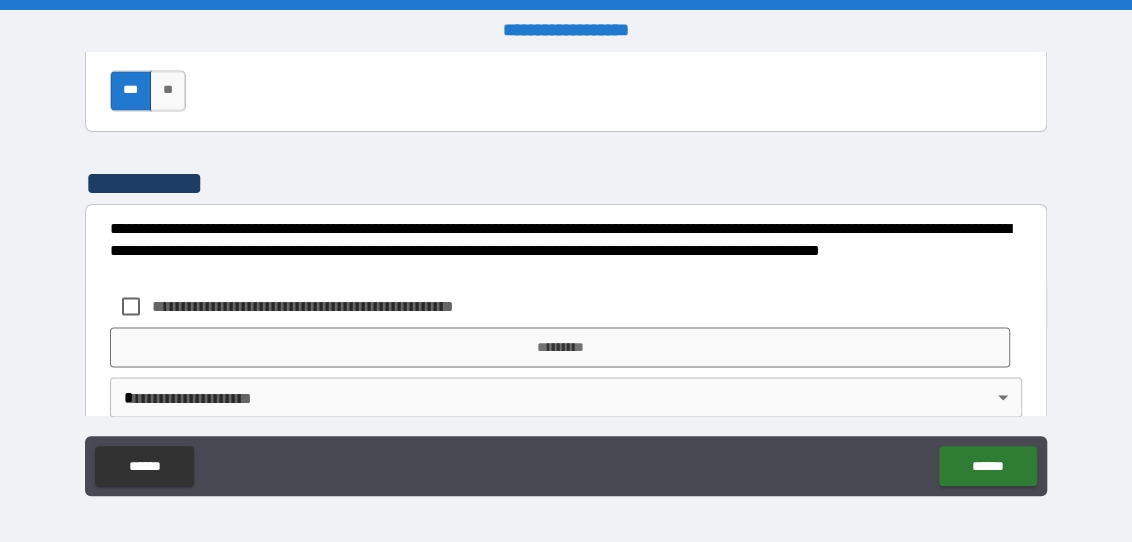 scroll, scrollTop: 5062, scrollLeft: 0, axis: vertical 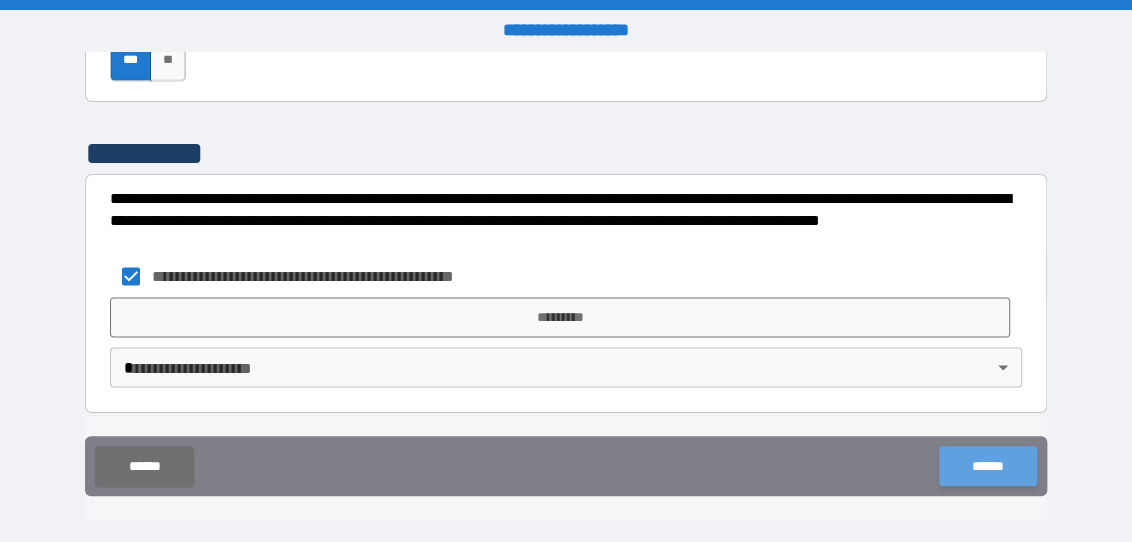 click on "******" at bounding box center [987, 466] 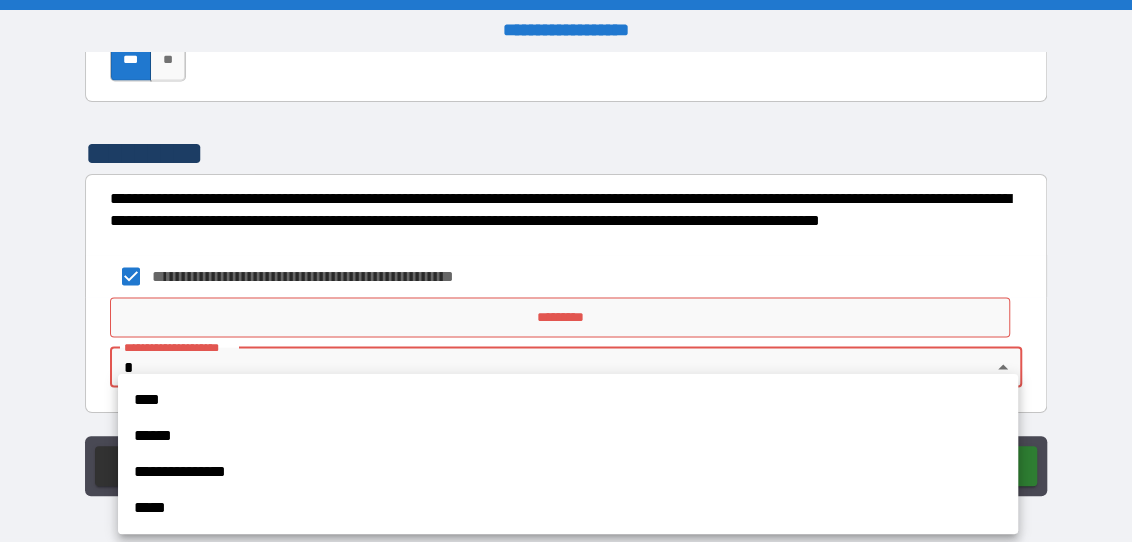click on "**********" at bounding box center (566, 271) 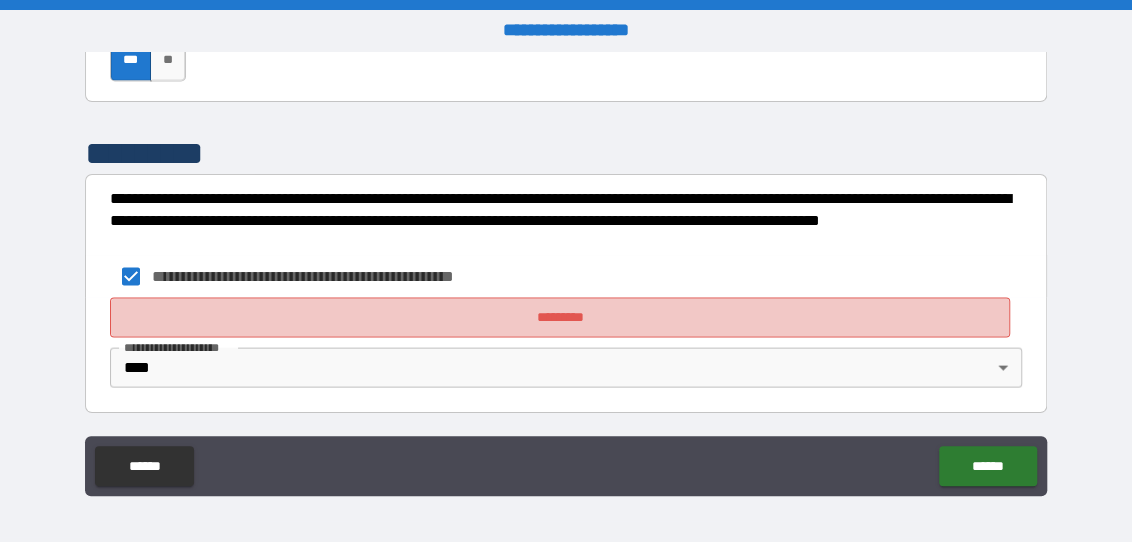 click on "*********" at bounding box center [560, 317] 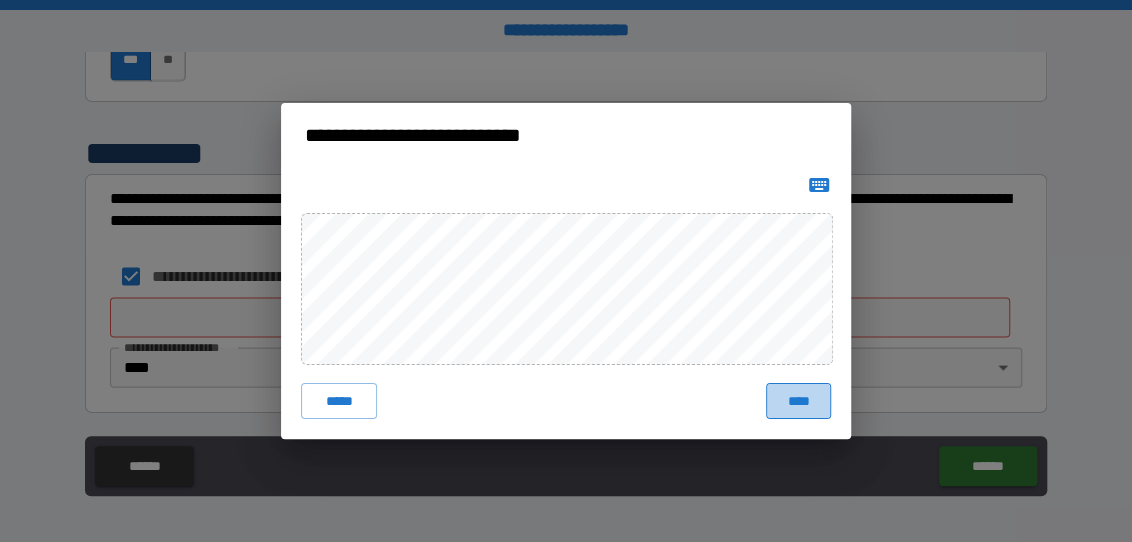 click on "****" at bounding box center (798, 401) 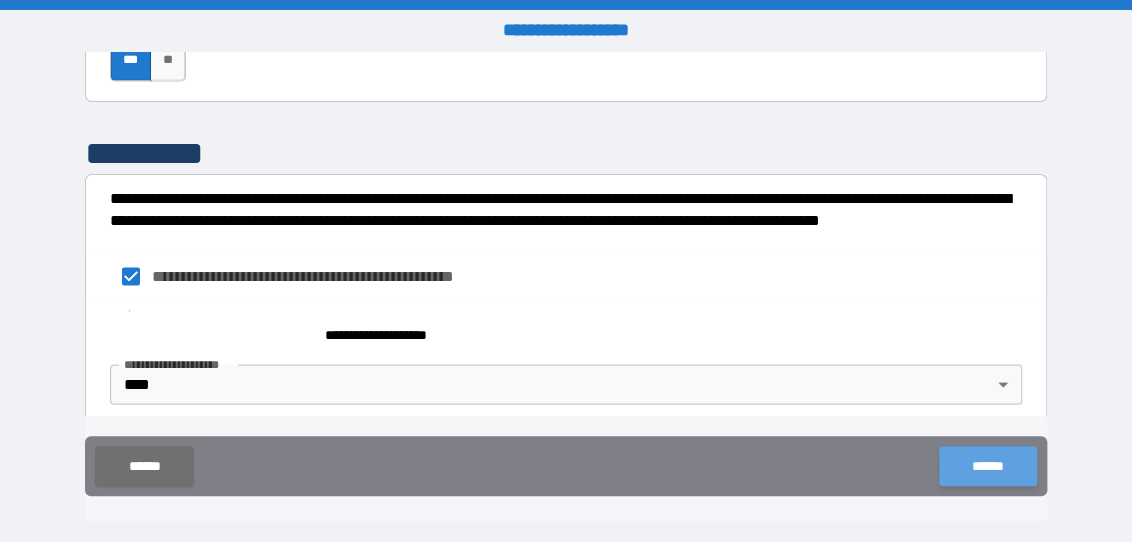 click on "******" at bounding box center (987, 466) 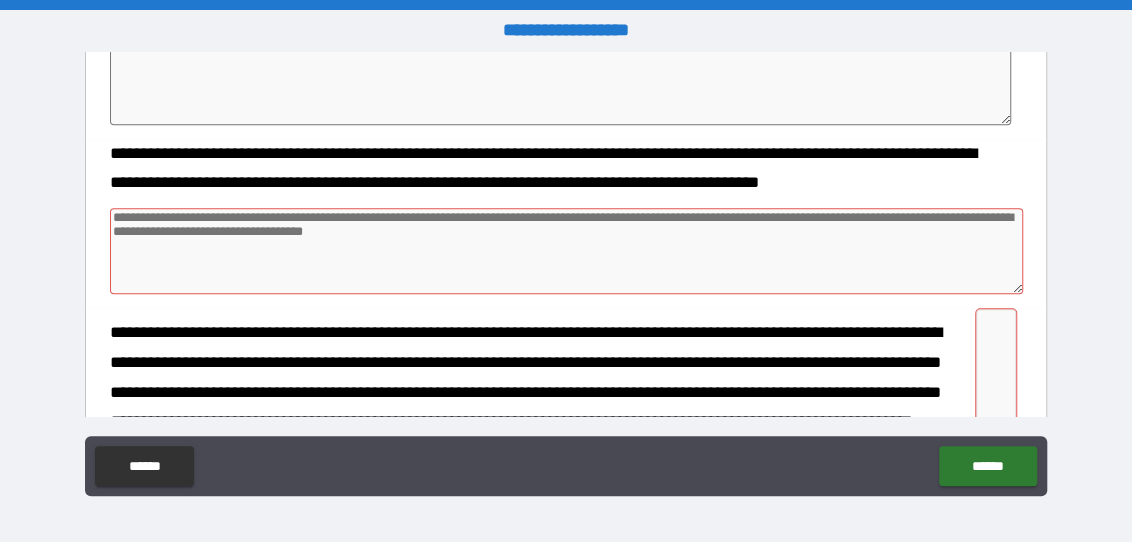 scroll, scrollTop: 3895, scrollLeft: 0, axis: vertical 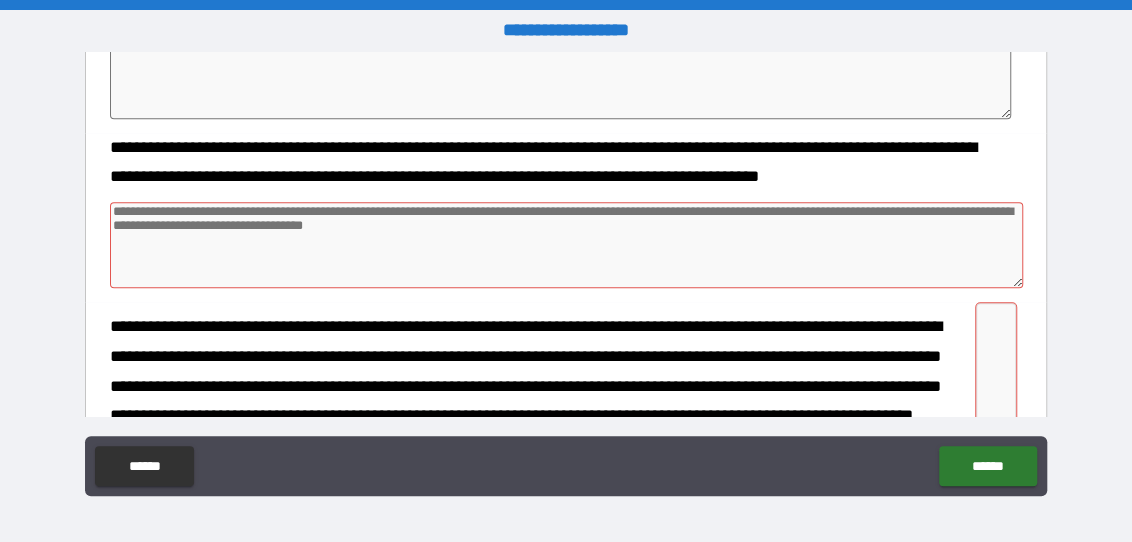 click at bounding box center [566, 245] 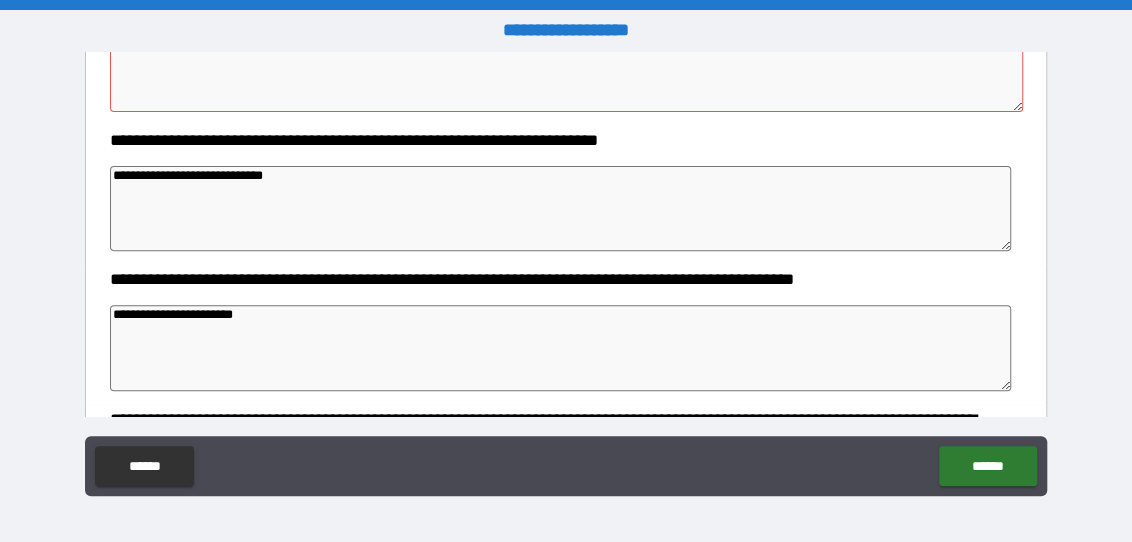 scroll, scrollTop: 3645, scrollLeft: 0, axis: vertical 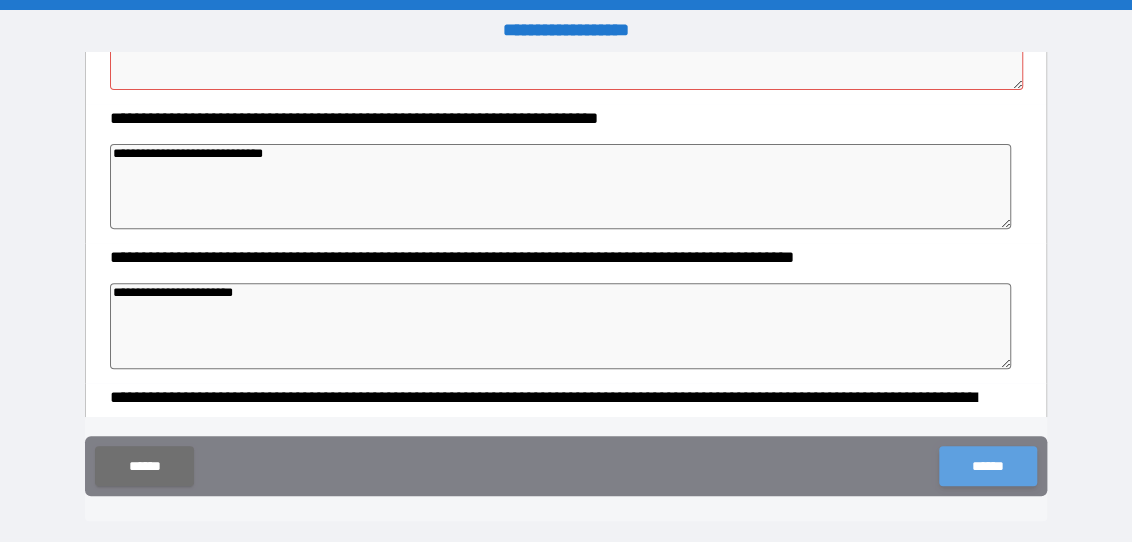 click on "******" at bounding box center [987, 466] 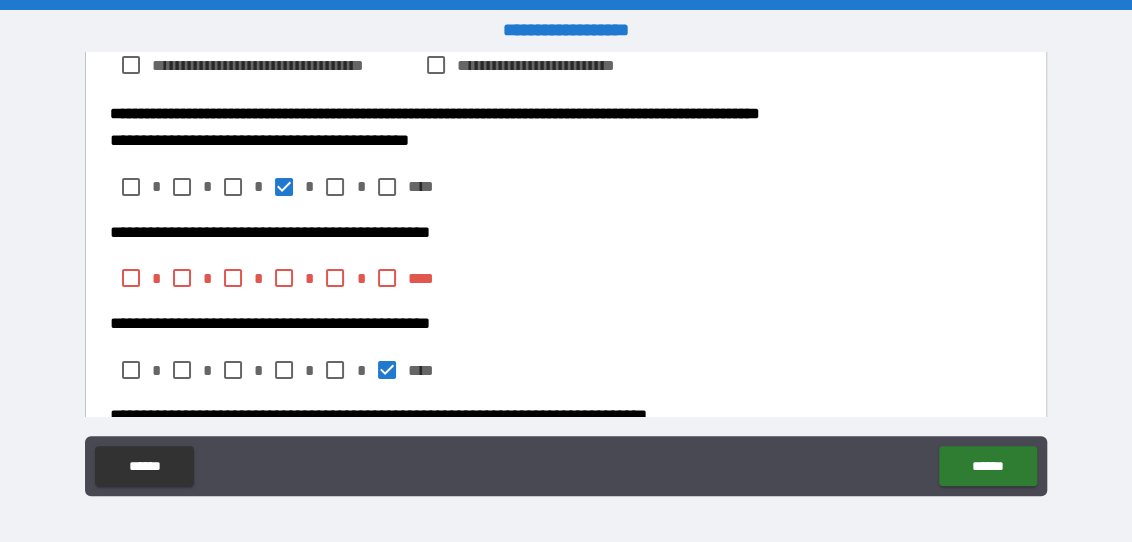 scroll, scrollTop: 3145, scrollLeft: 0, axis: vertical 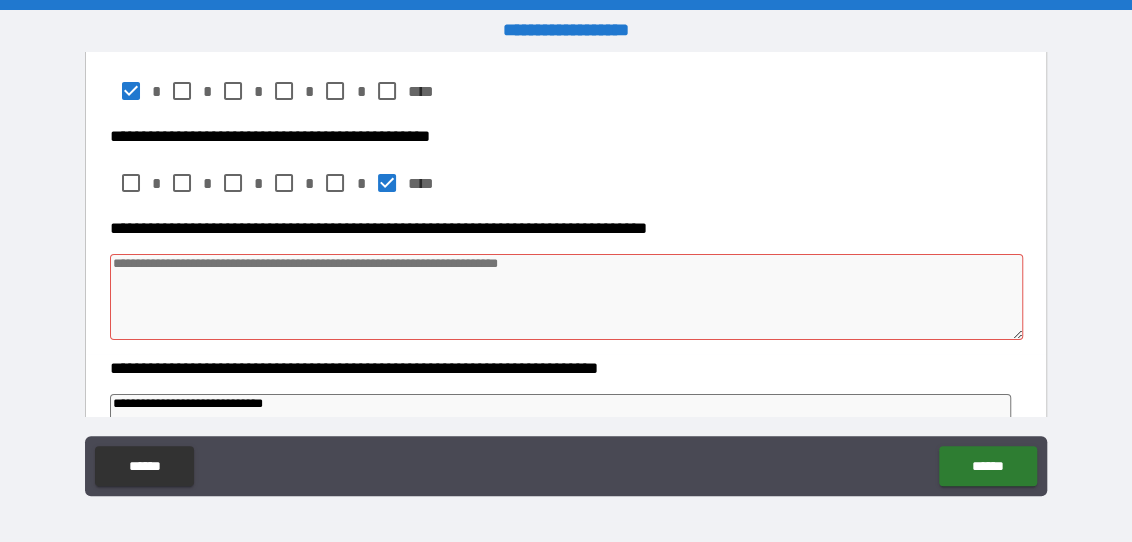 click at bounding box center [566, 297] 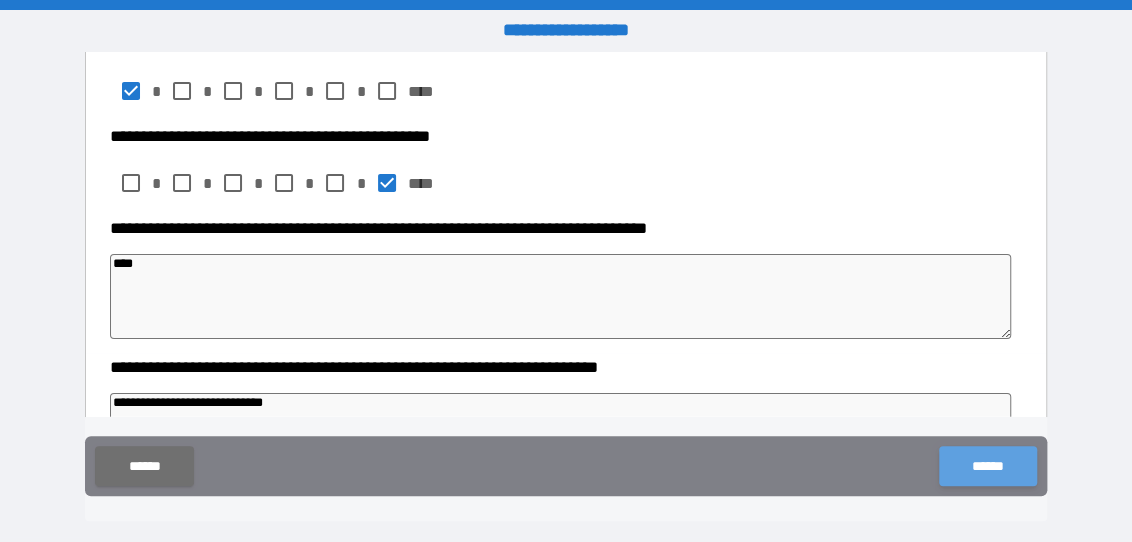 click on "******" at bounding box center (987, 466) 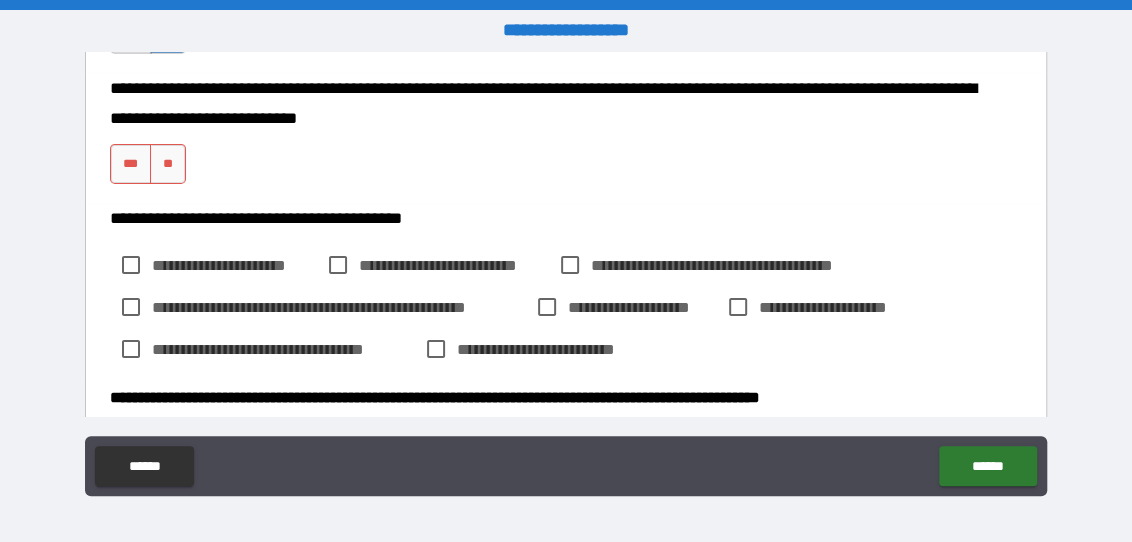 scroll, scrollTop: 2895, scrollLeft: 0, axis: vertical 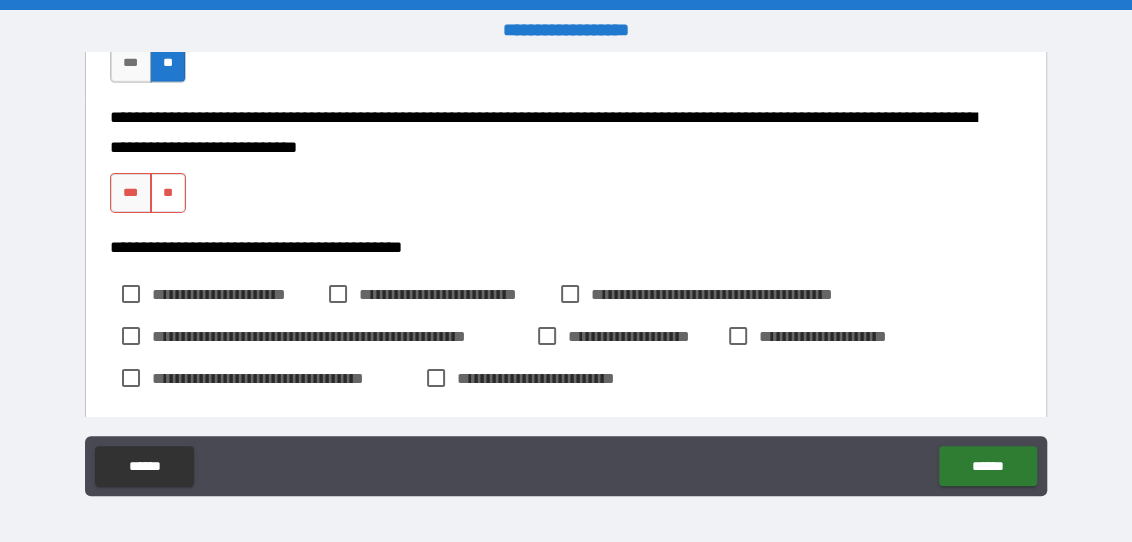 click on "**" at bounding box center (168, 193) 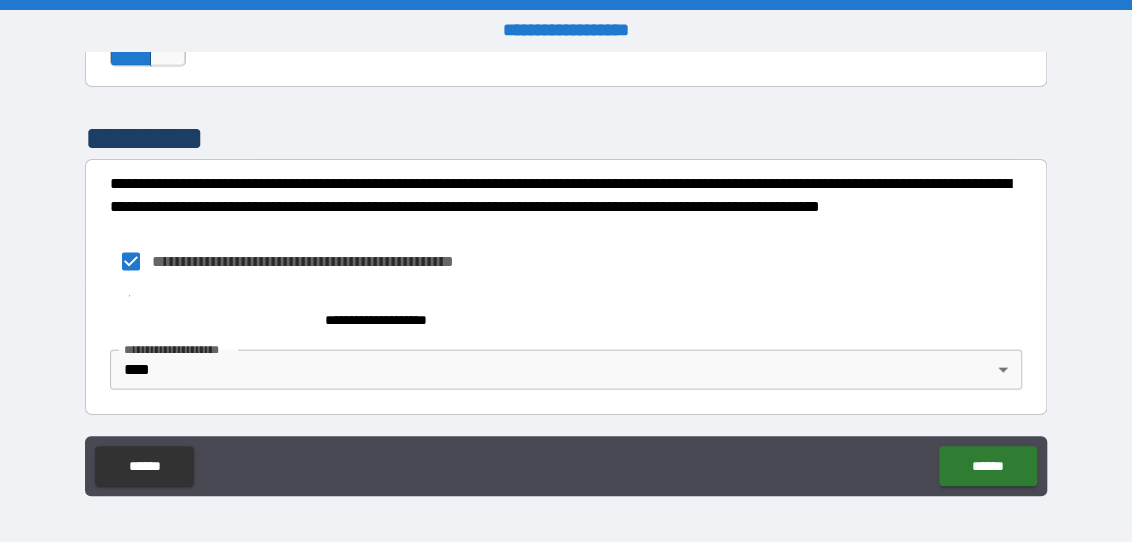 scroll, scrollTop: 5080, scrollLeft: 0, axis: vertical 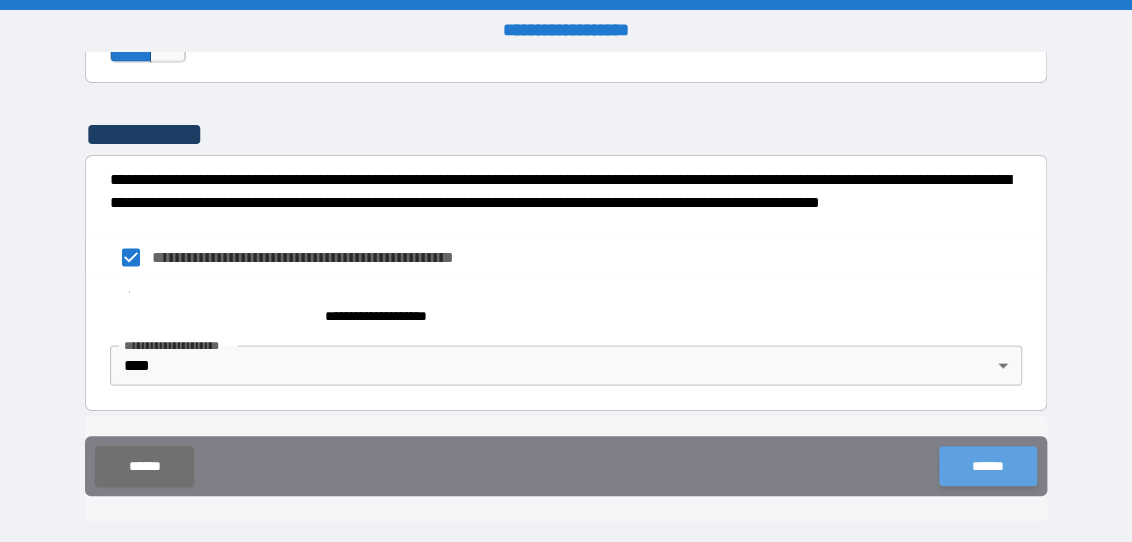 click on "******" at bounding box center (987, 466) 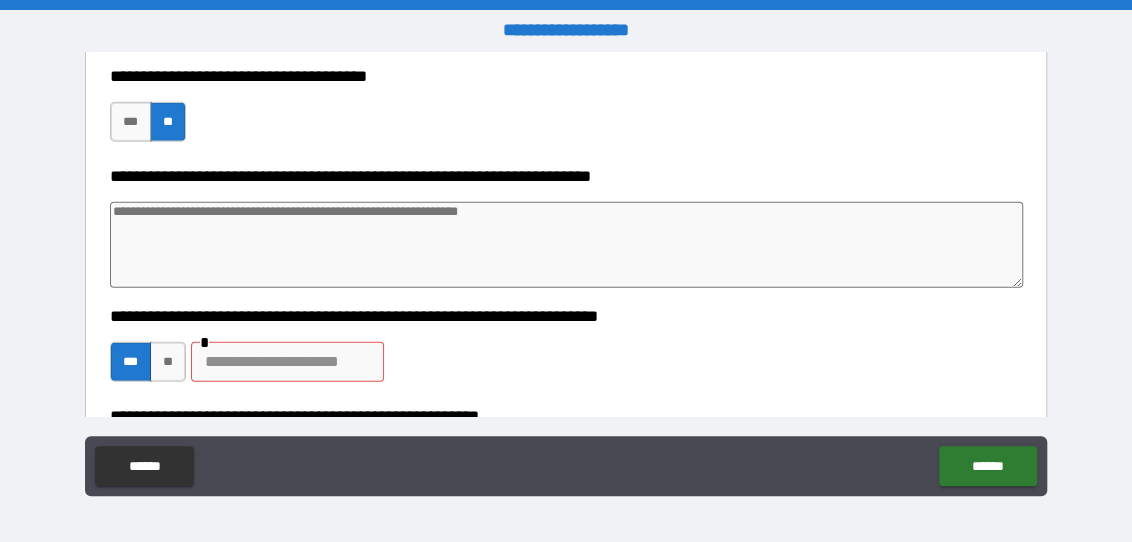 scroll, scrollTop: 2413, scrollLeft: 0, axis: vertical 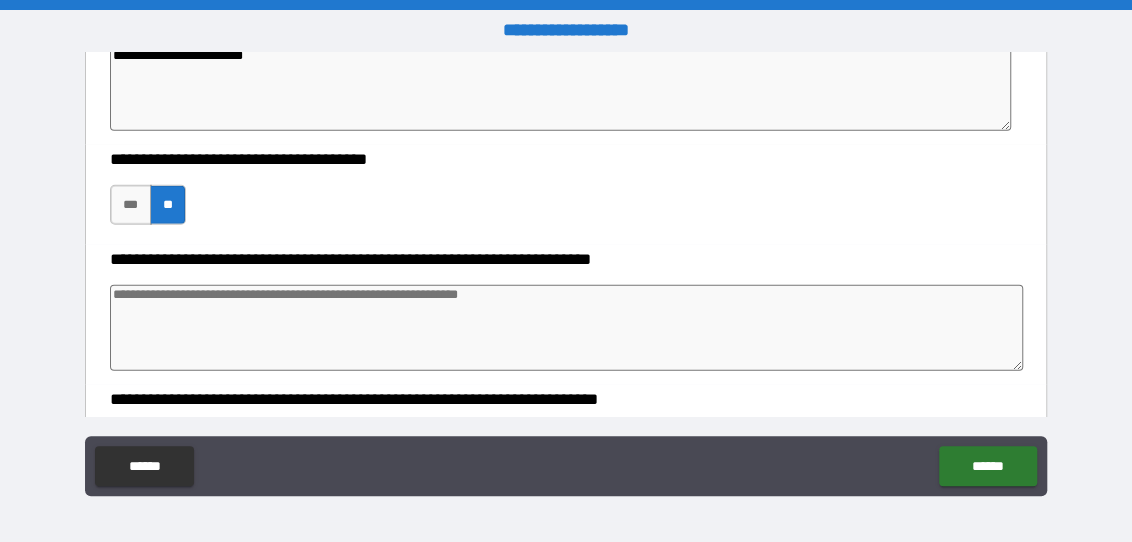 click at bounding box center [566, 328] 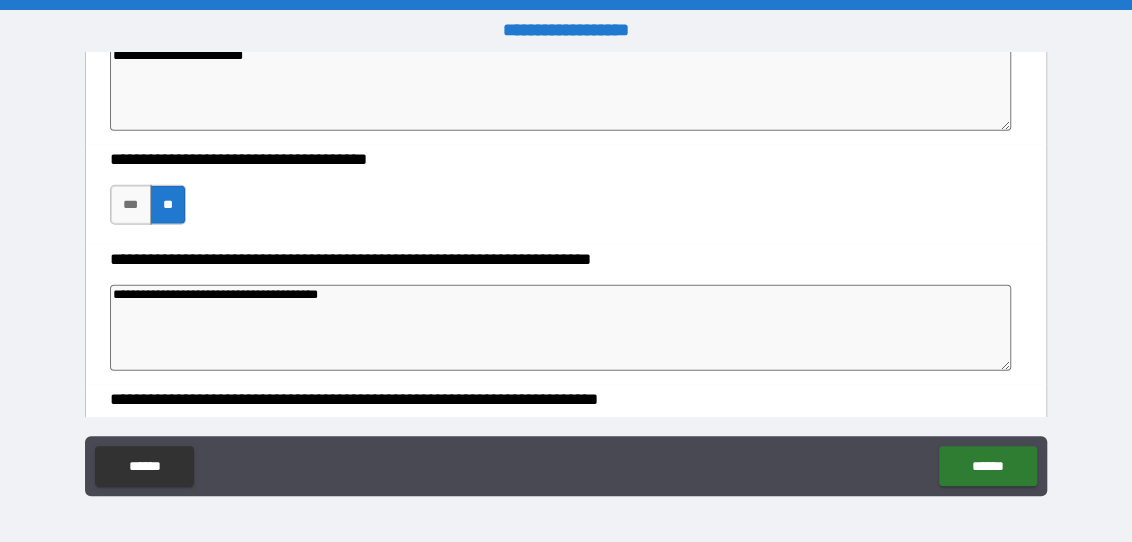 click on "*********" at bounding box center (560, 328) 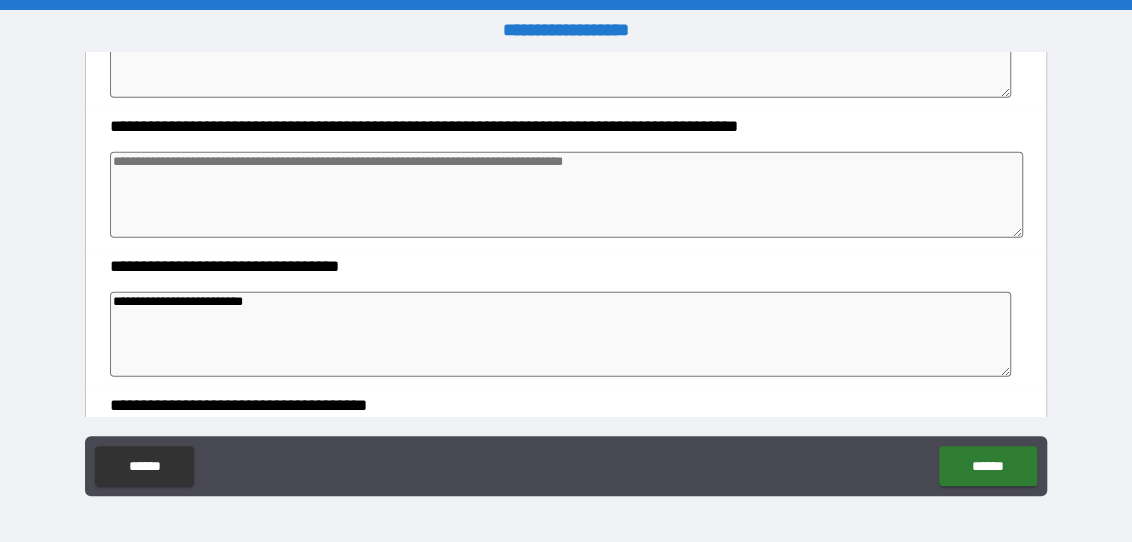 scroll, scrollTop: 2163, scrollLeft: 0, axis: vertical 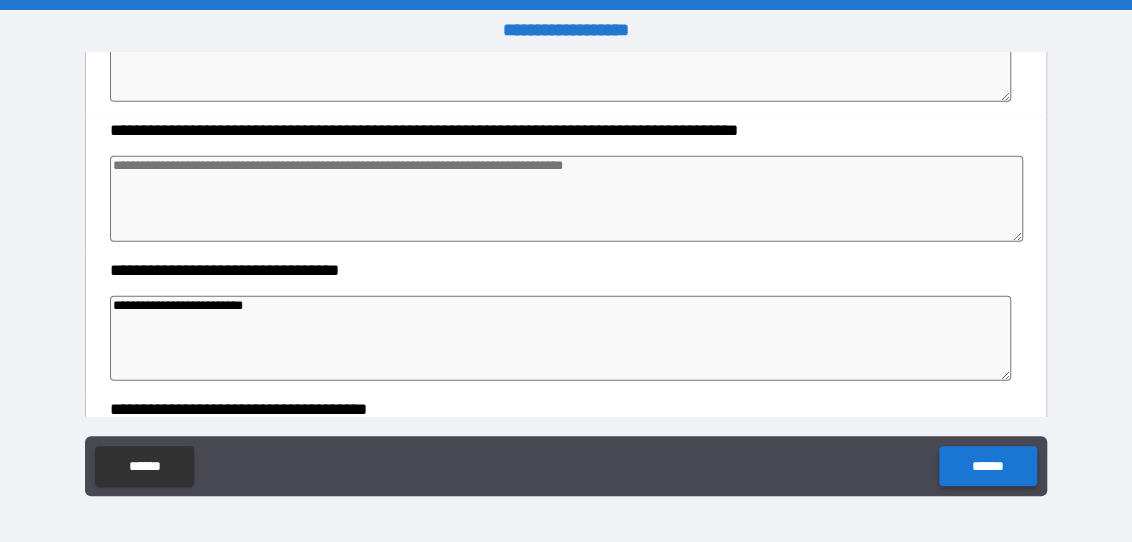 click on "******" at bounding box center [987, 466] 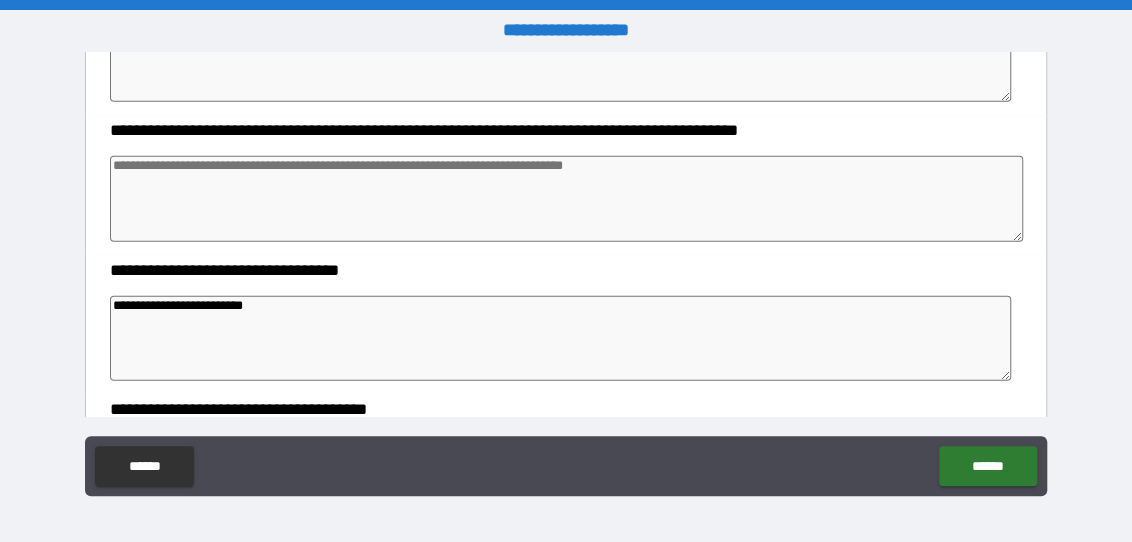 click at bounding box center (566, 199) 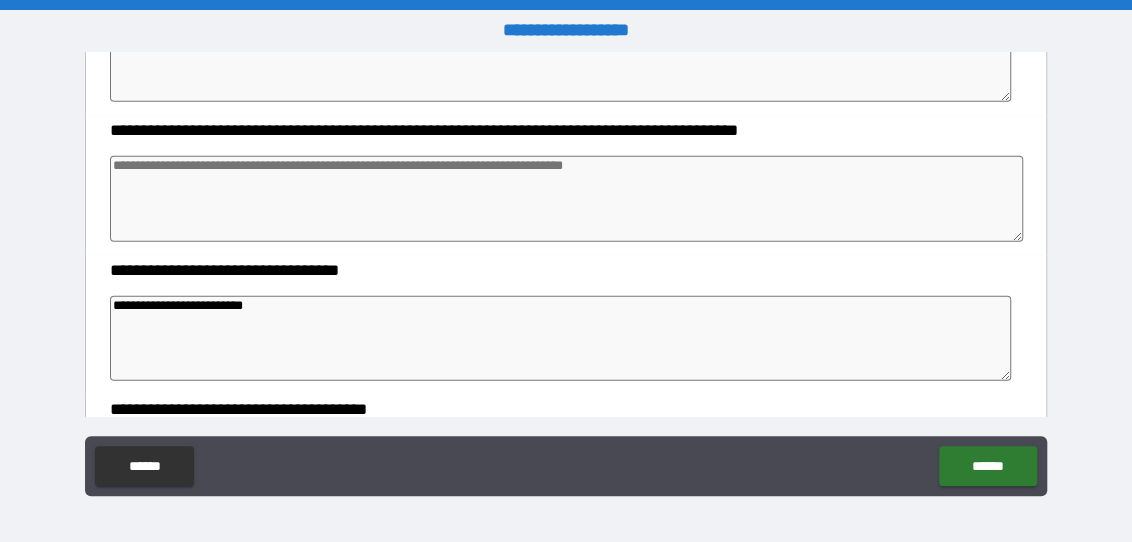 click at bounding box center [566, 199] 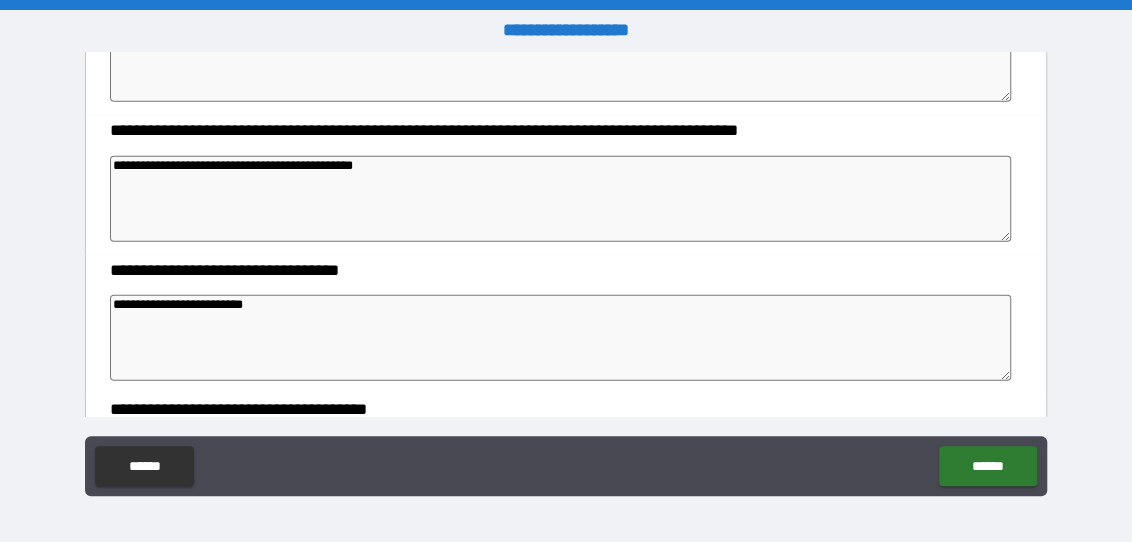 scroll, scrollTop: 1996, scrollLeft: 0, axis: vertical 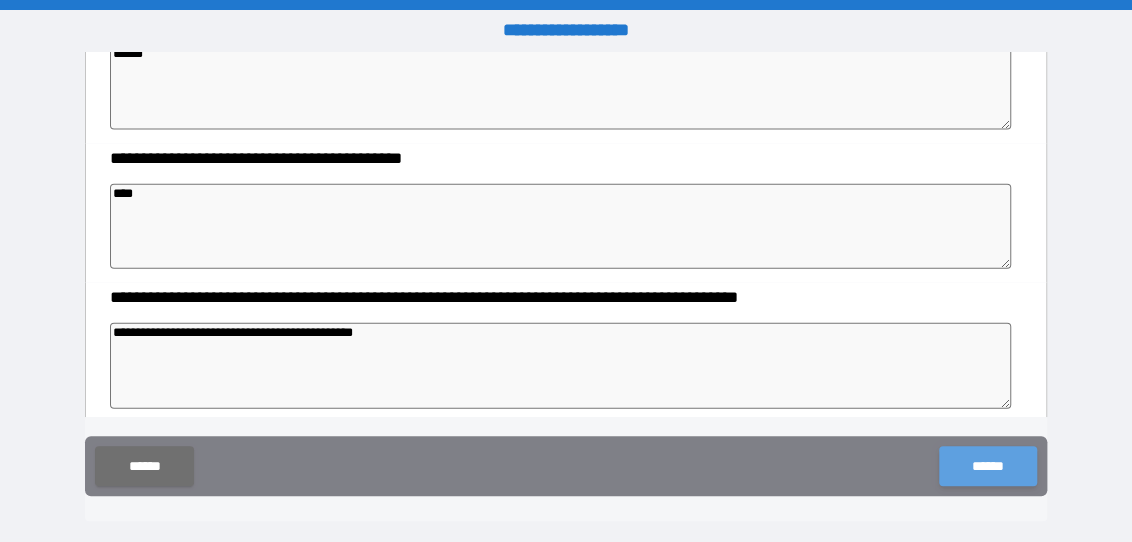 click on "******" at bounding box center (987, 466) 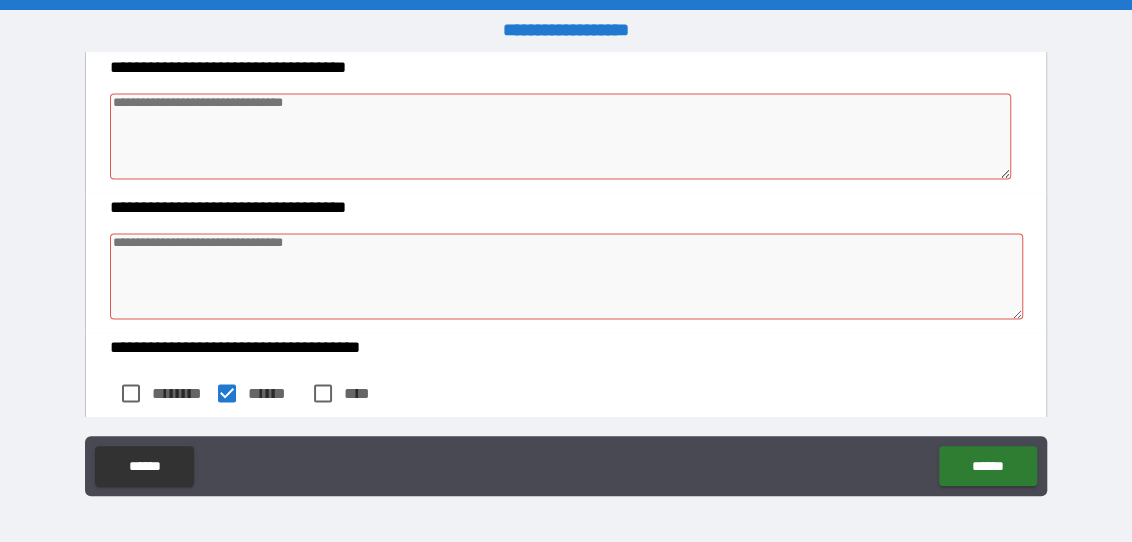 scroll, scrollTop: 1330, scrollLeft: 0, axis: vertical 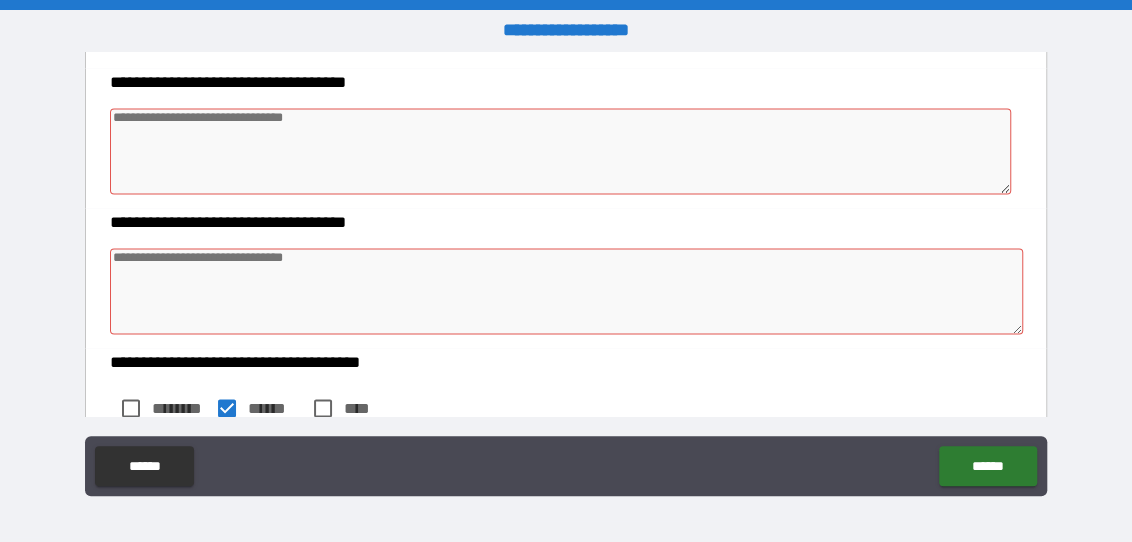 click at bounding box center [566, 291] 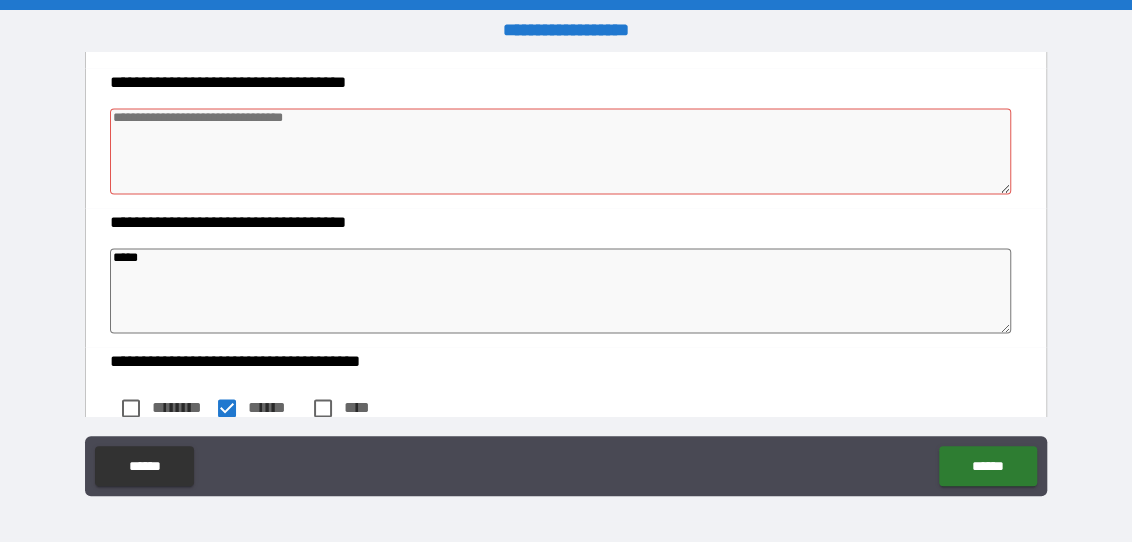 click at bounding box center [560, 151] 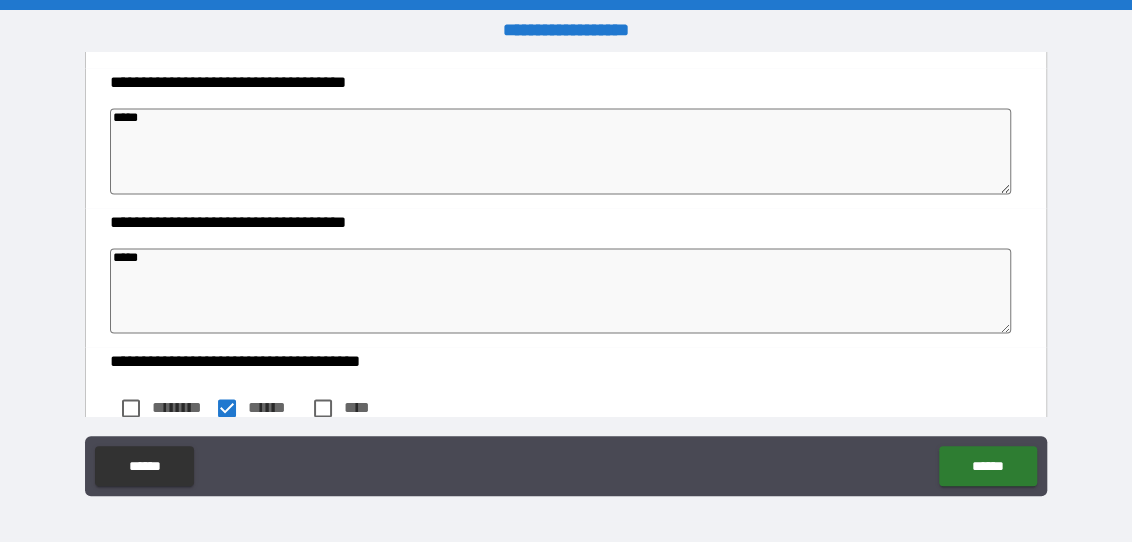 scroll, scrollTop: 1163, scrollLeft: 0, axis: vertical 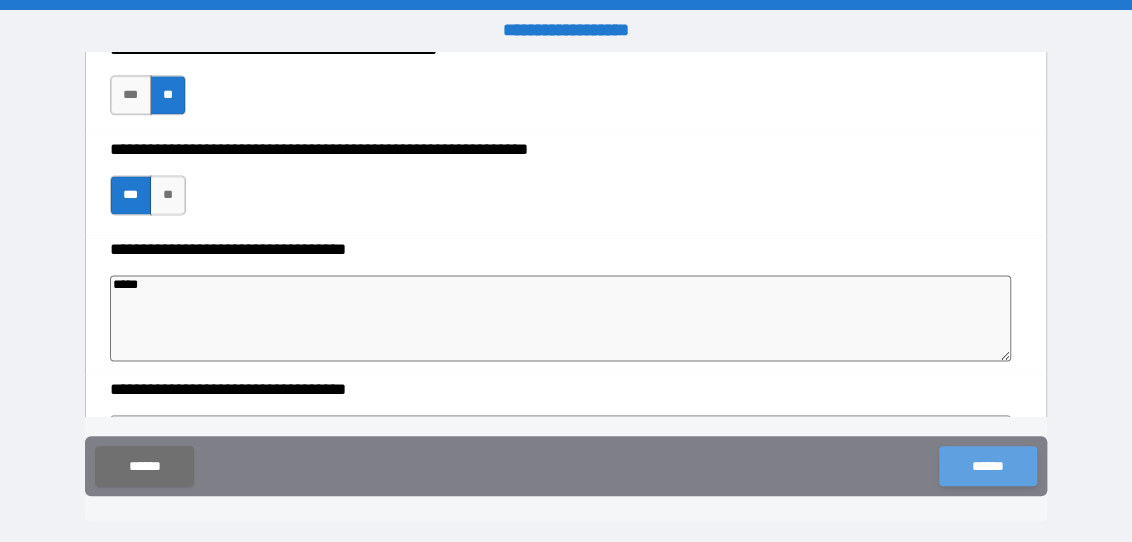 click on "******" at bounding box center [987, 466] 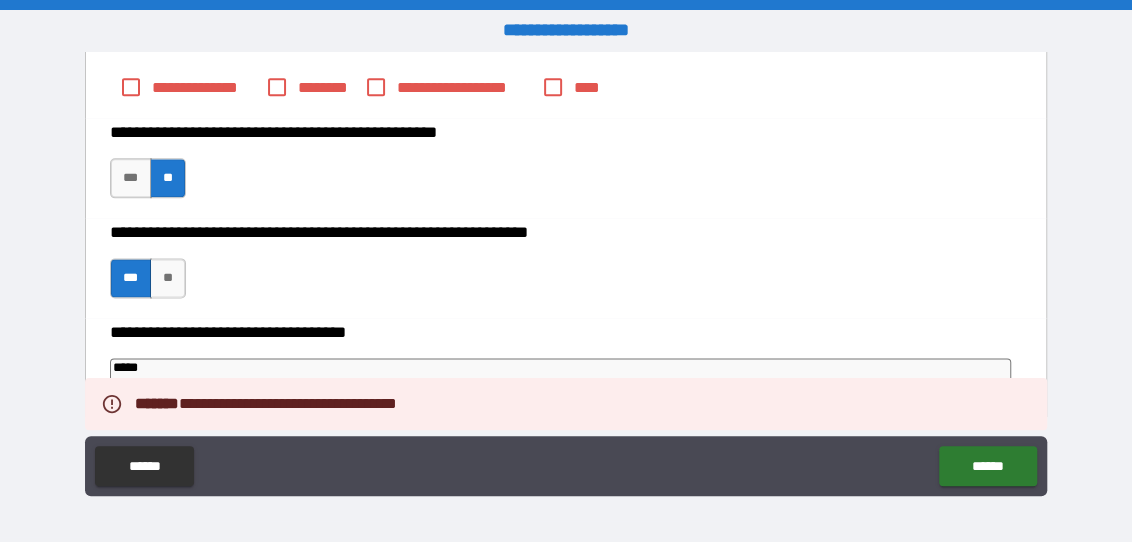 scroll, scrollTop: 996, scrollLeft: 0, axis: vertical 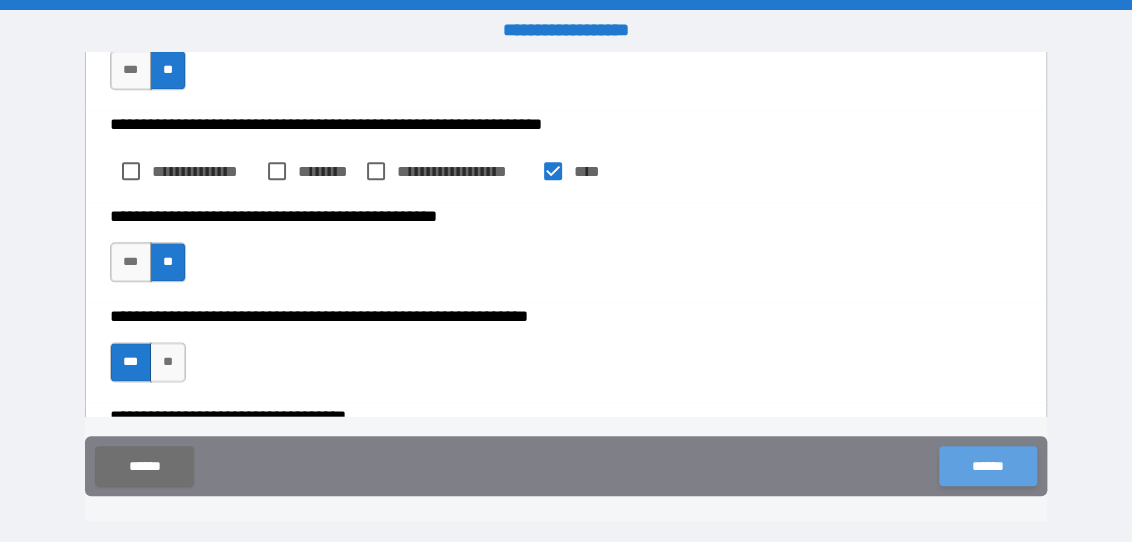 click on "******" at bounding box center (987, 466) 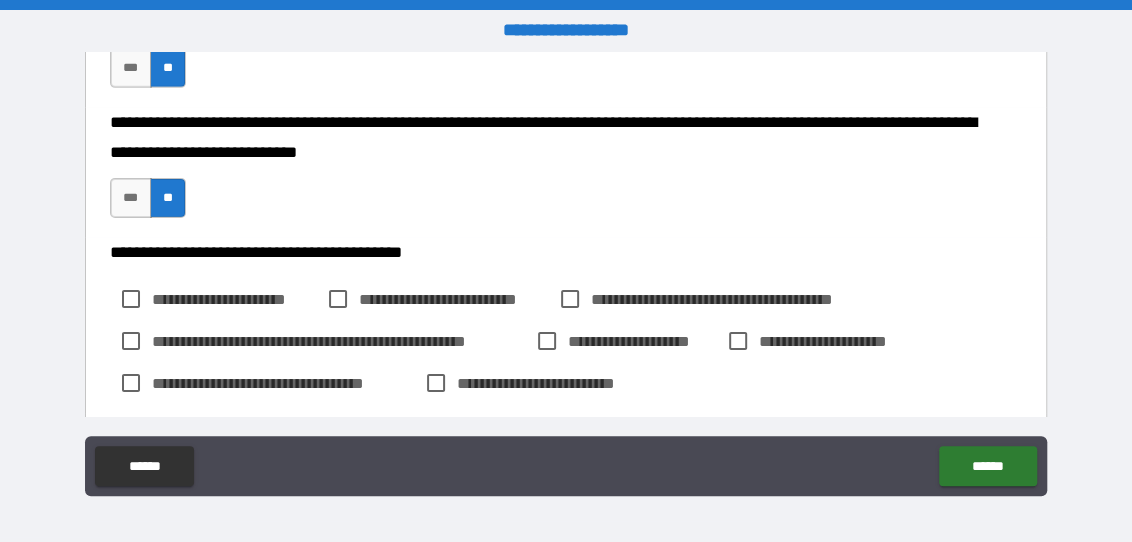 scroll, scrollTop: 2916, scrollLeft: 0, axis: vertical 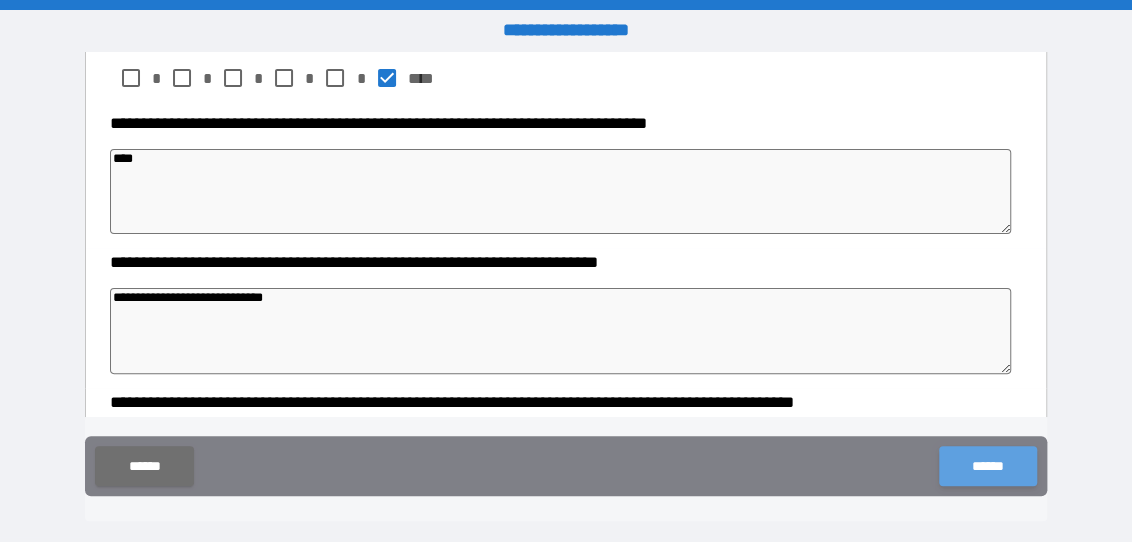click on "******" at bounding box center (987, 466) 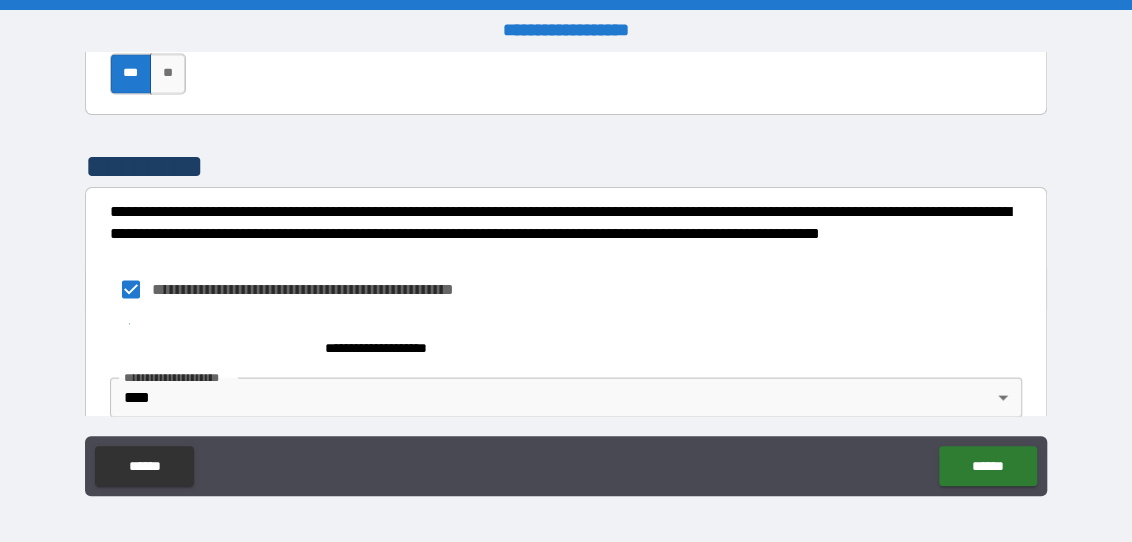 scroll, scrollTop: 5080, scrollLeft: 0, axis: vertical 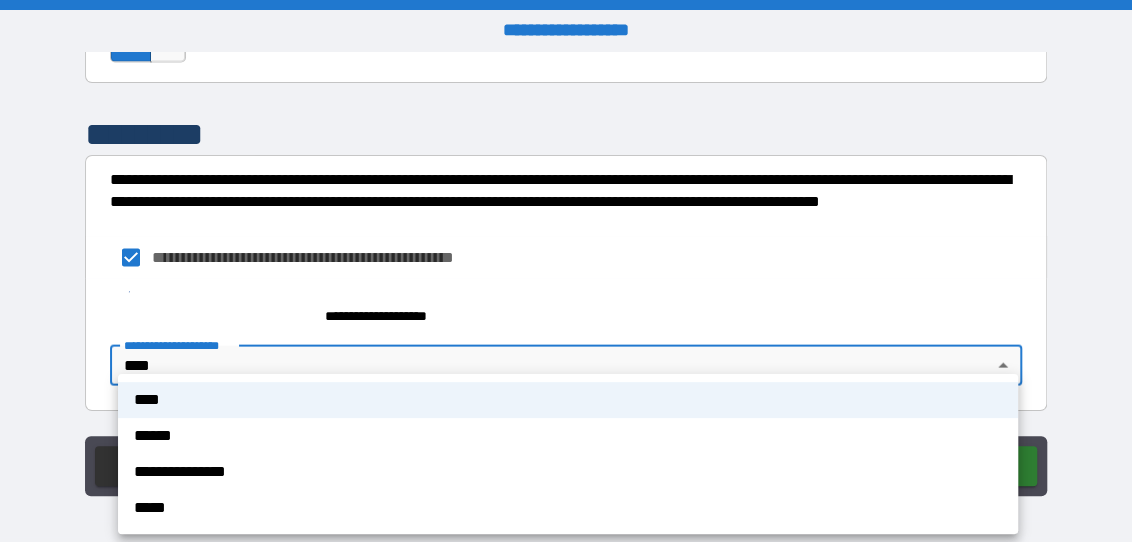 click on "**********" at bounding box center [566, 271] 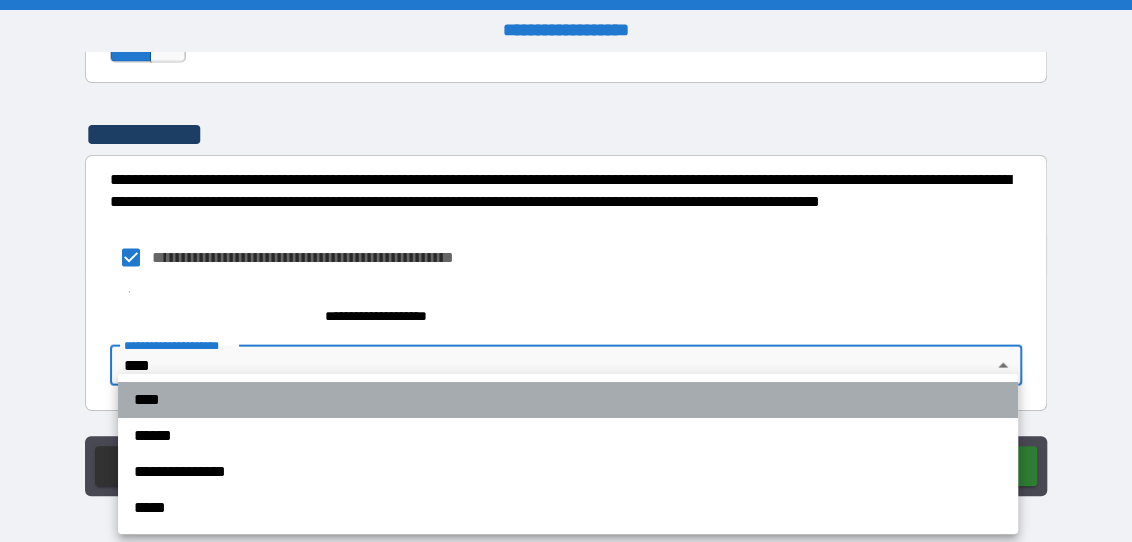 click on "****" at bounding box center [568, 400] 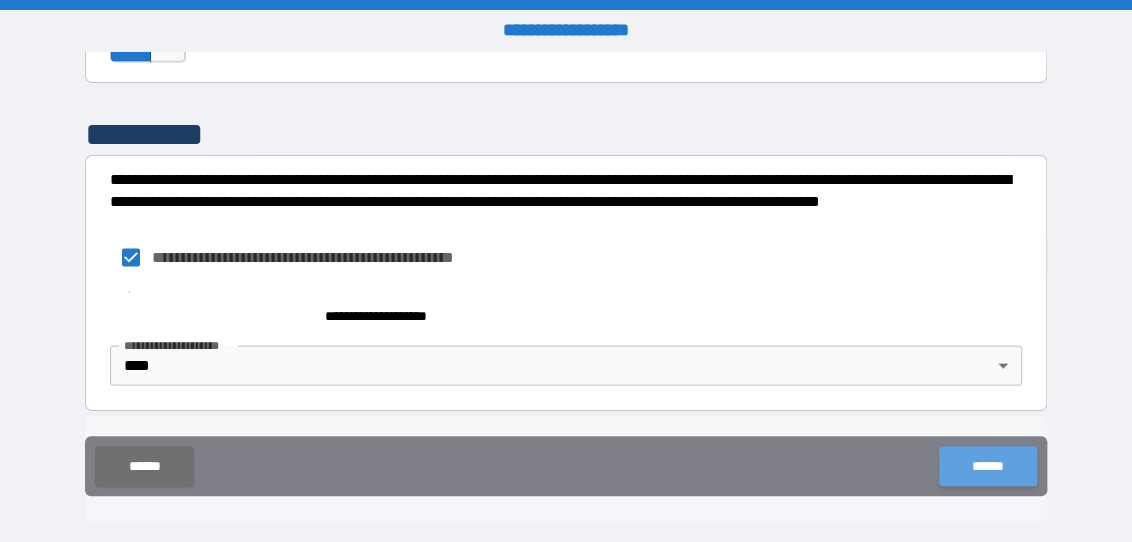 click on "******" at bounding box center [987, 466] 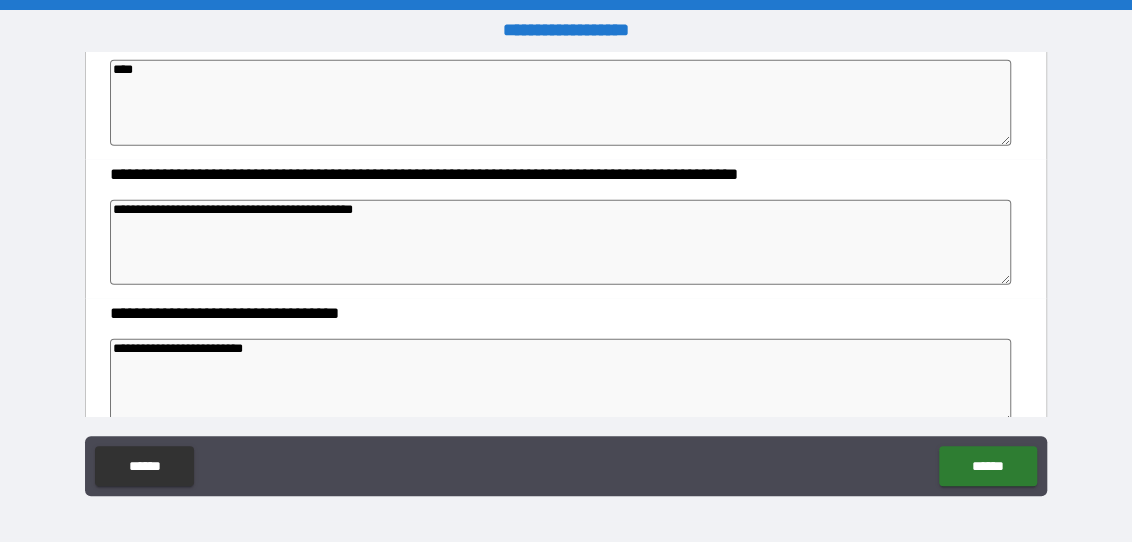 scroll, scrollTop: 2083, scrollLeft: 0, axis: vertical 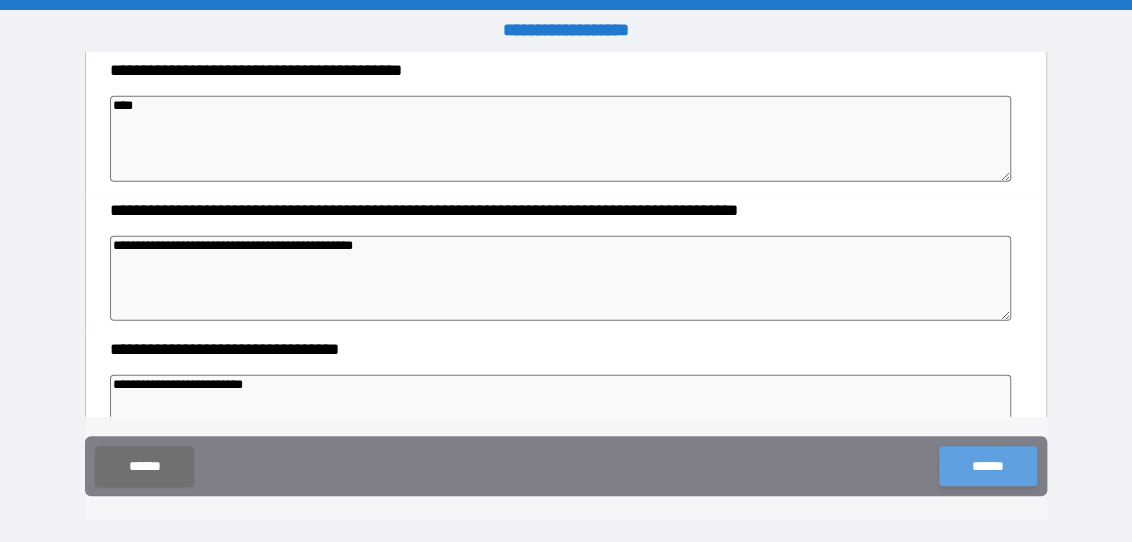 click on "******" at bounding box center [987, 466] 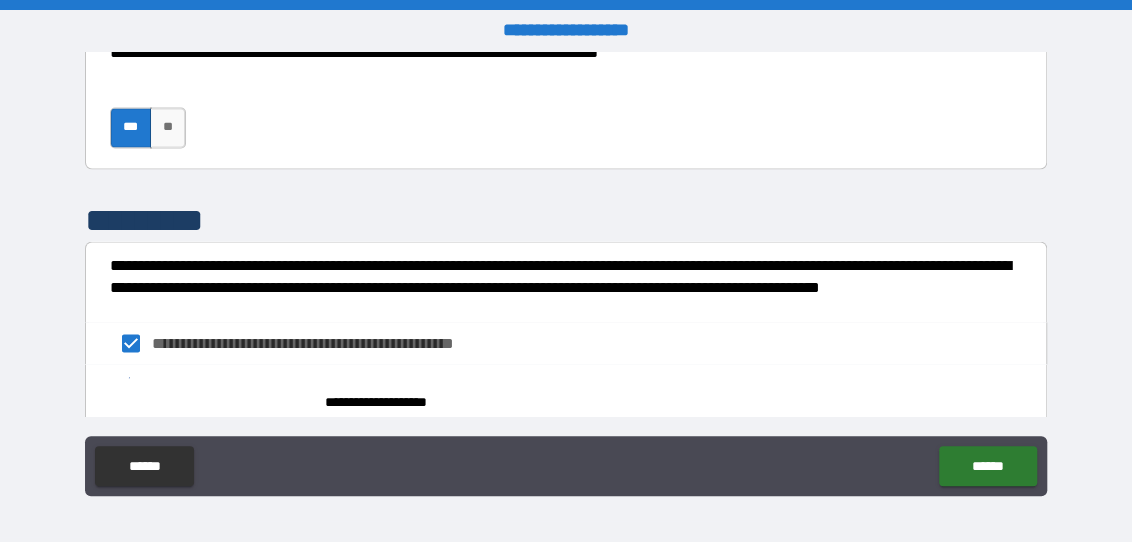 scroll, scrollTop: 5080, scrollLeft: 0, axis: vertical 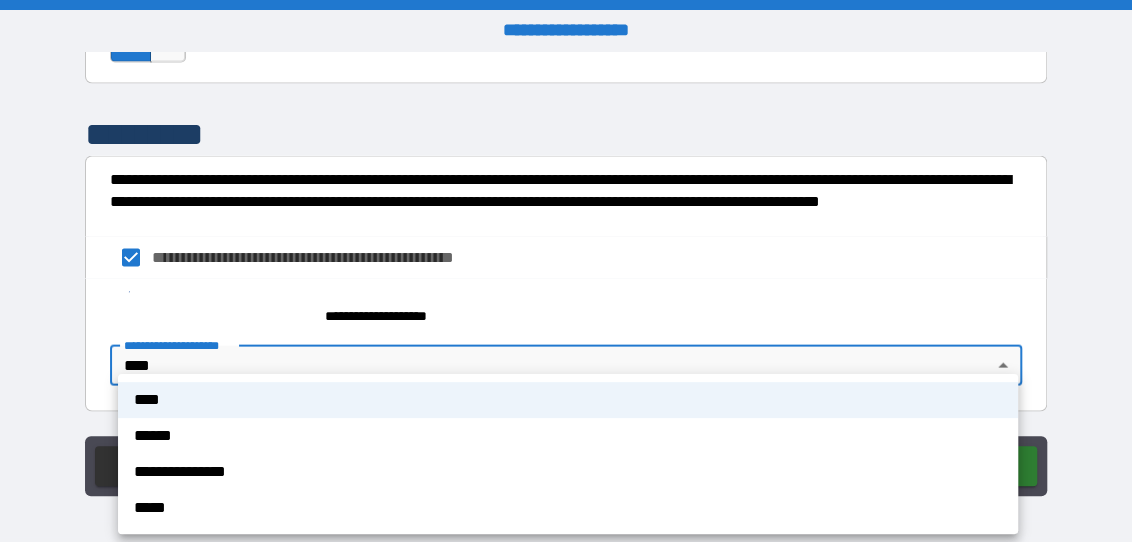 click on "**********" at bounding box center [566, 271] 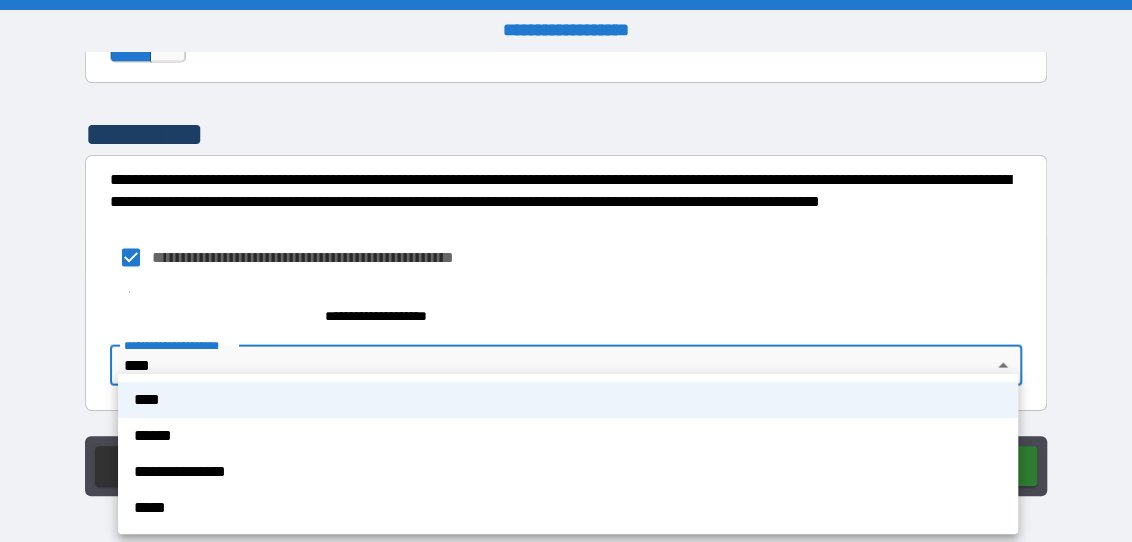 click at bounding box center [566, 271] 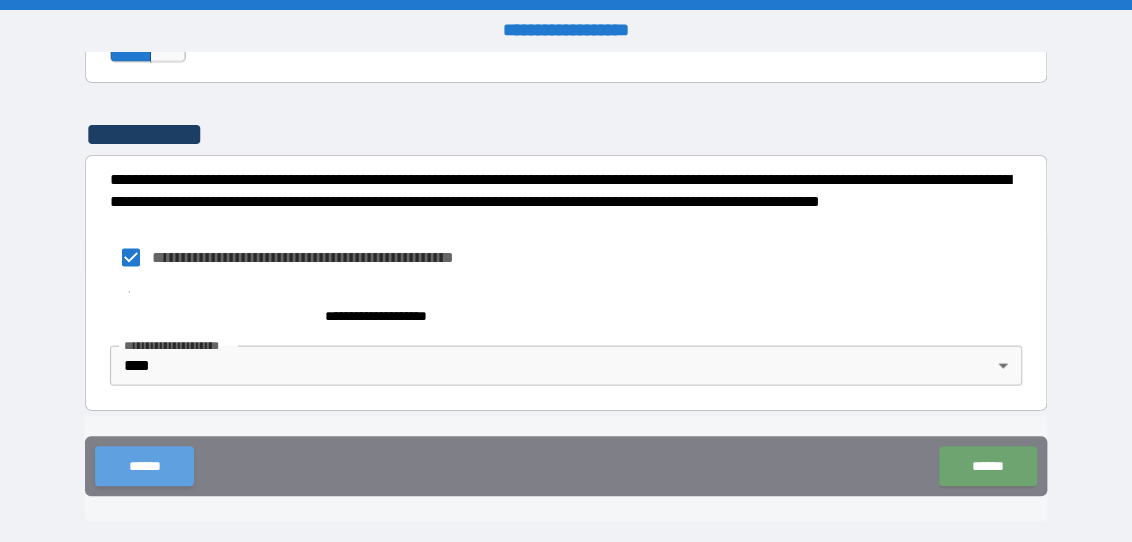 click on "******" at bounding box center (144, 466) 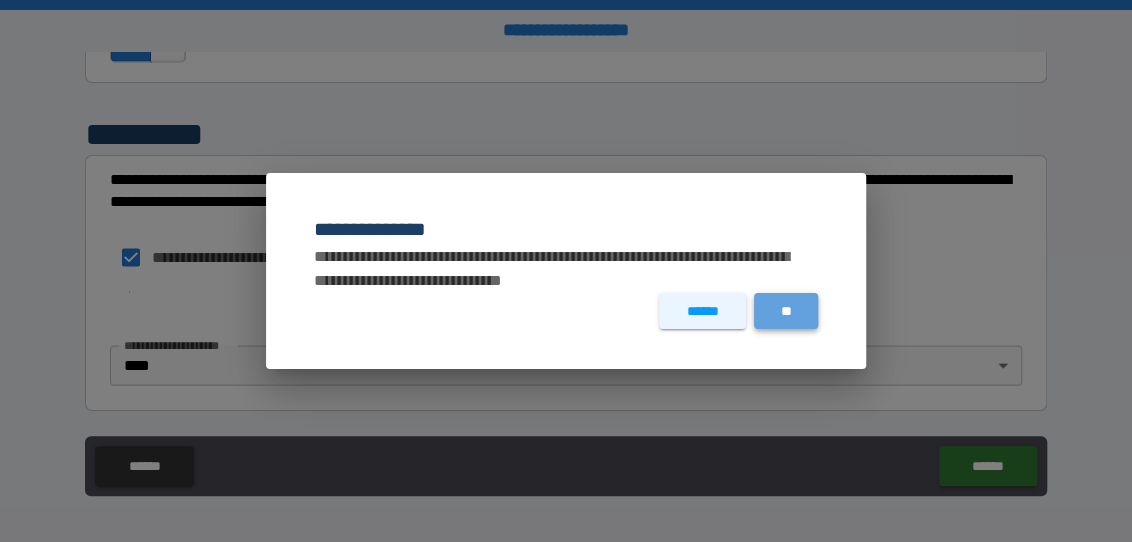 click on "**" at bounding box center [786, 311] 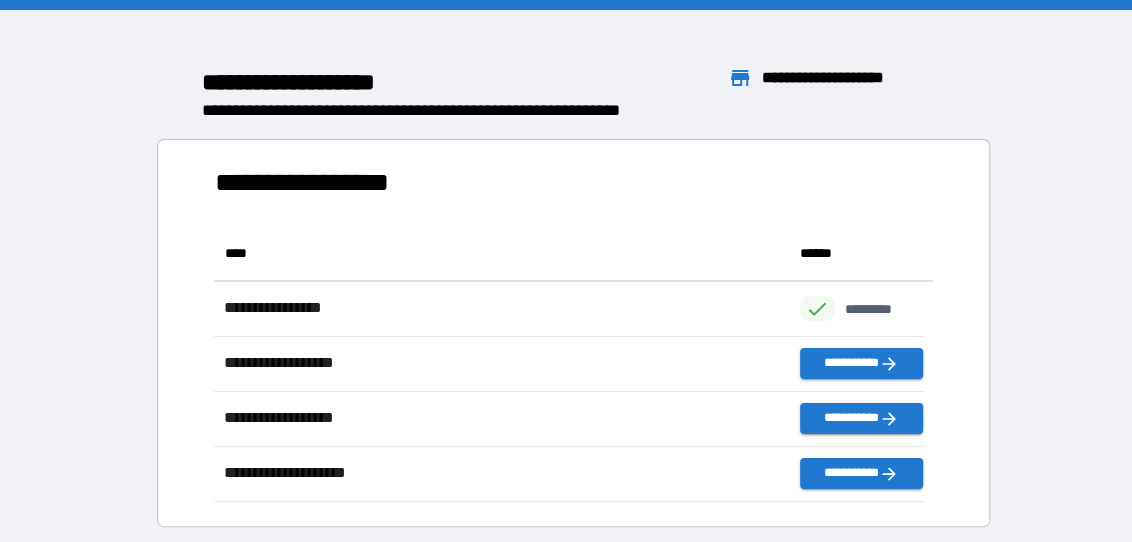 scroll, scrollTop: 263, scrollLeft: 696, axis: both 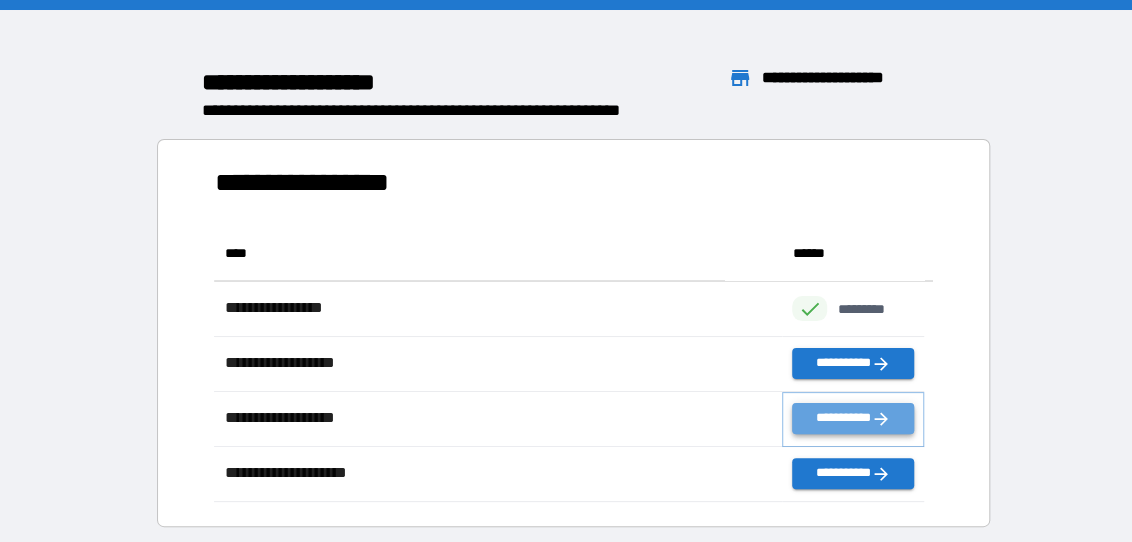click on "**********" at bounding box center [853, 418] 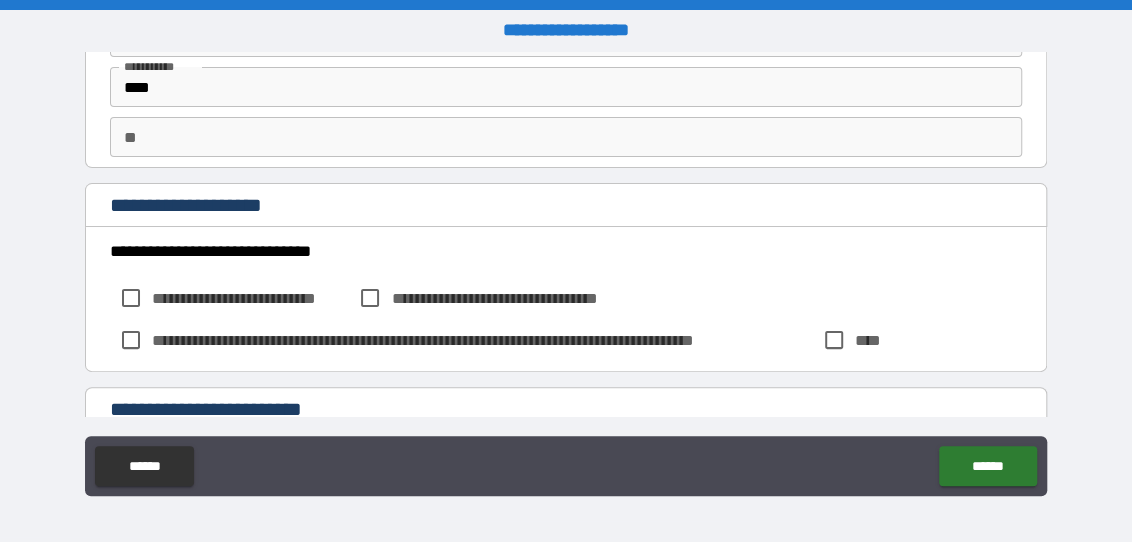 scroll, scrollTop: 166, scrollLeft: 0, axis: vertical 